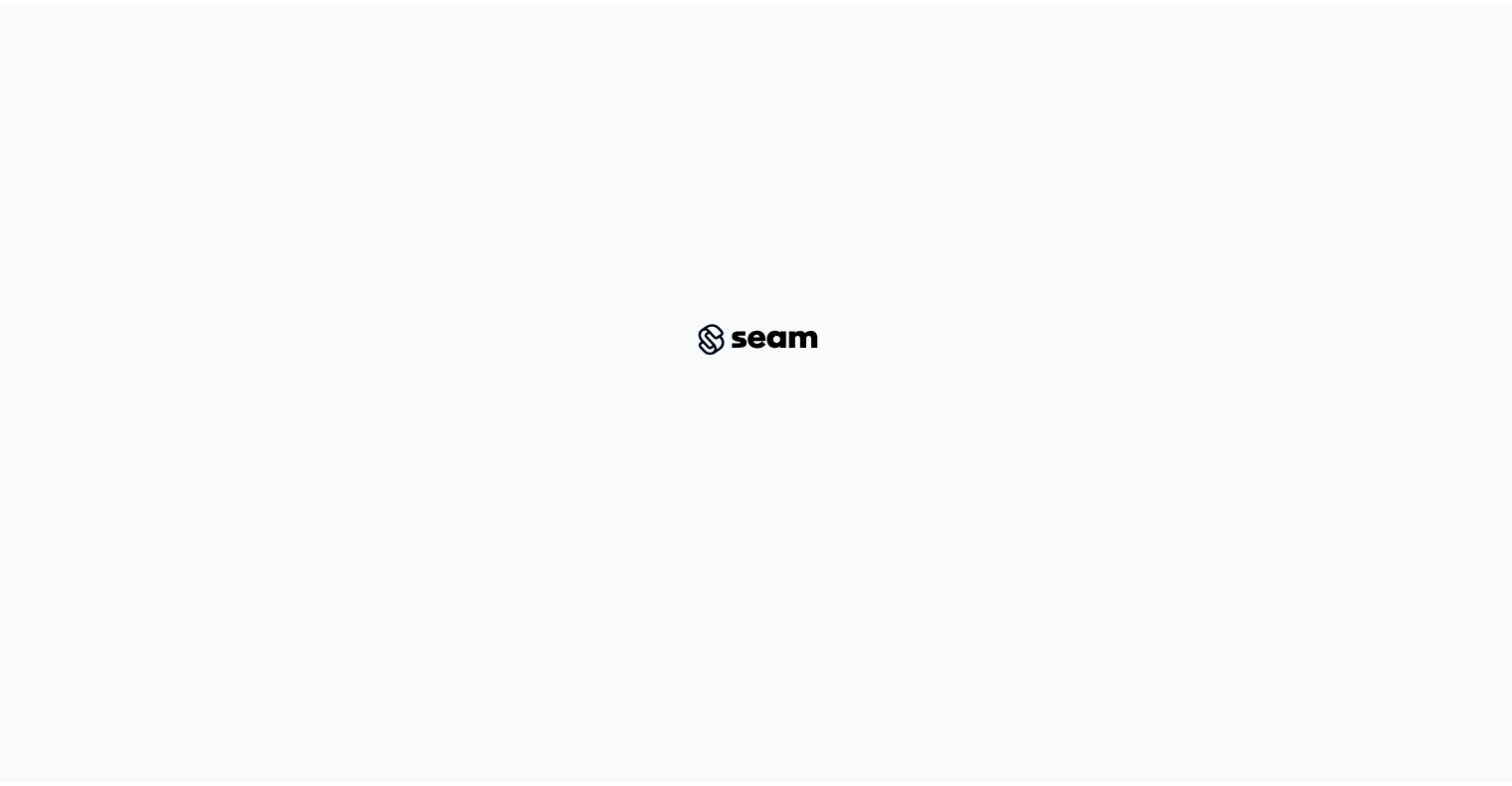 scroll, scrollTop: 0, scrollLeft: 0, axis: both 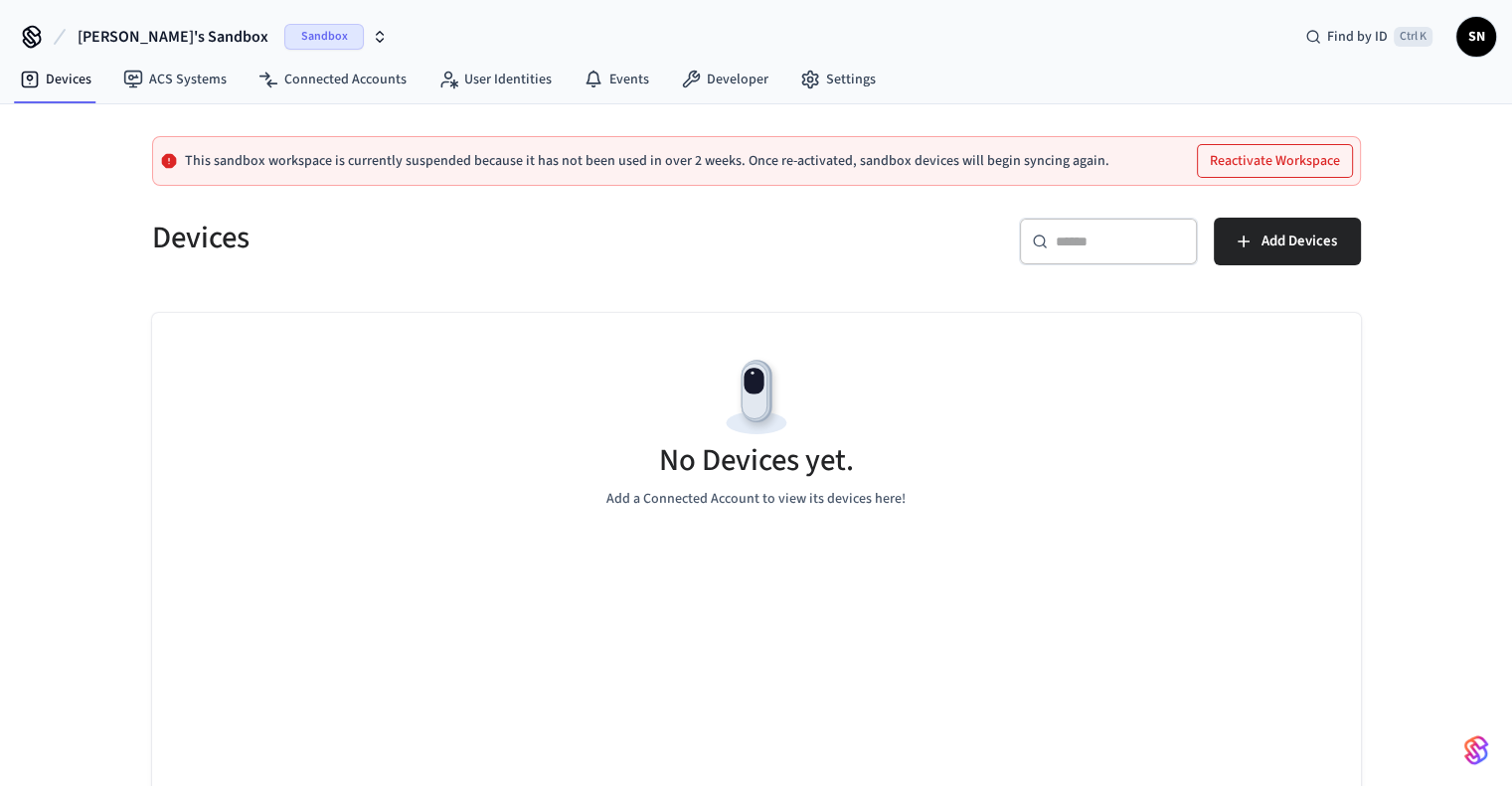 click on "Reactivate Workspace" at bounding box center (1274, 161) 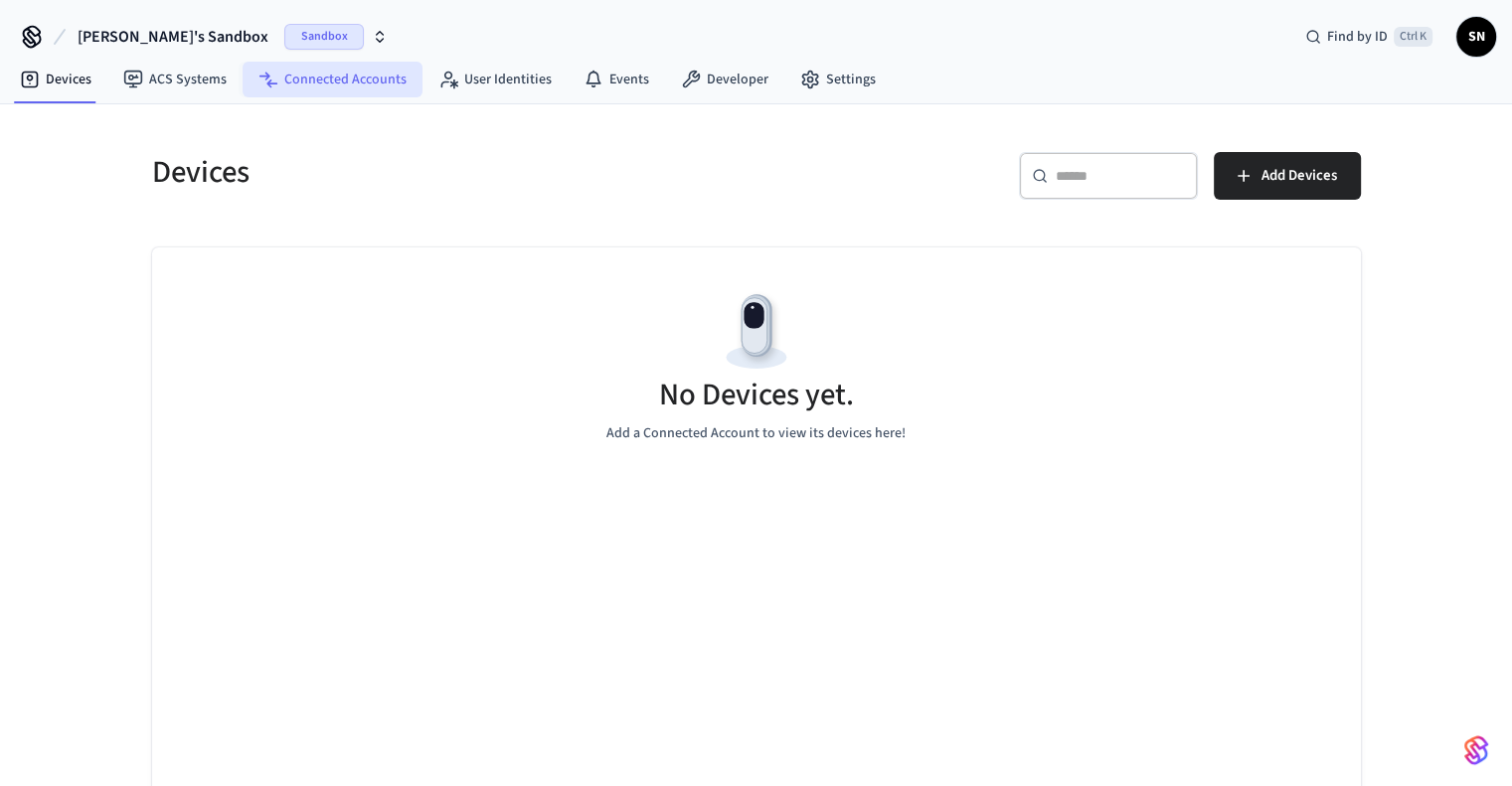 click on "Connected Accounts" at bounding box center [332, 79] 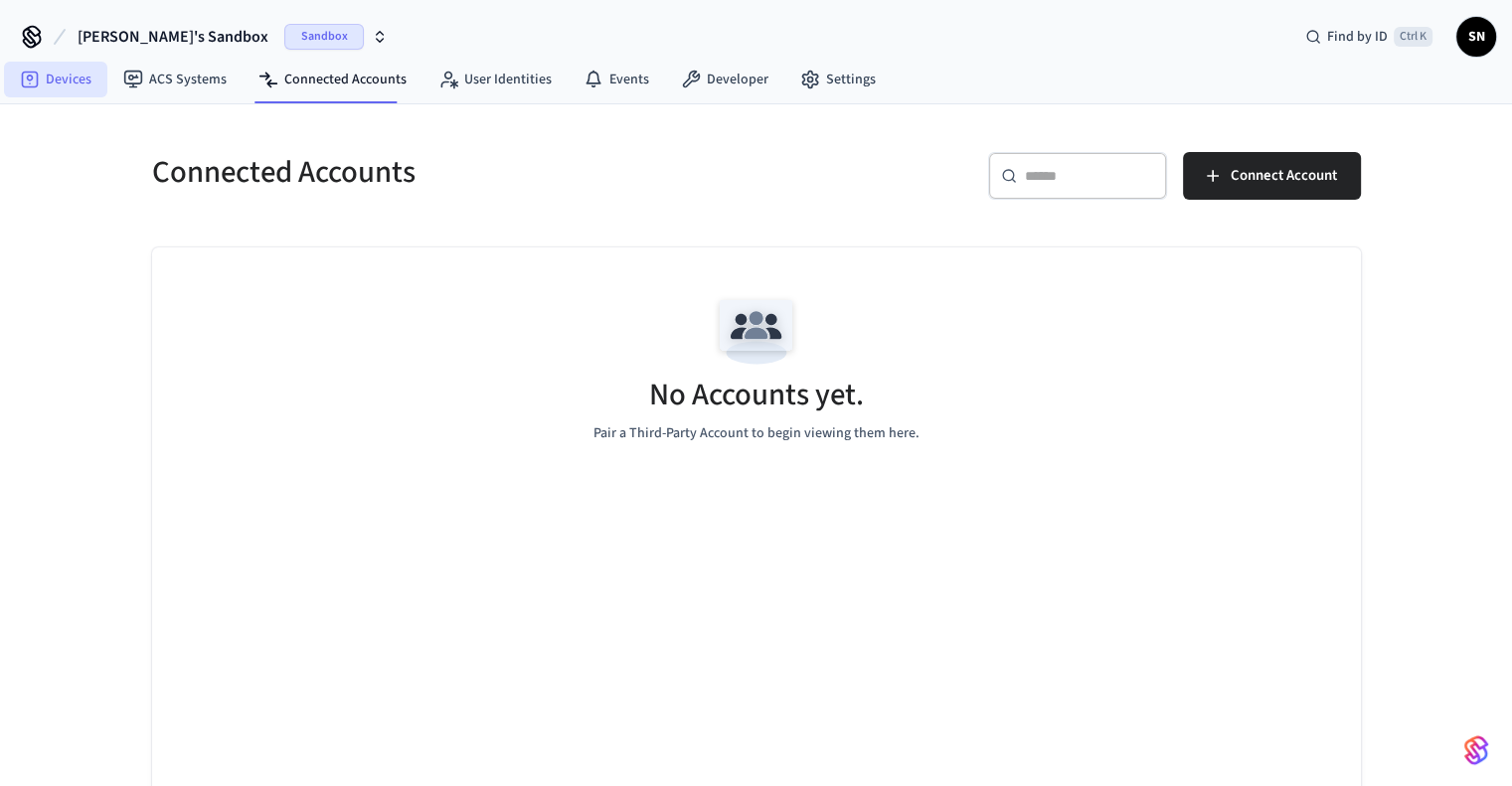 click on "Devices" at bounding box center (56, 79) 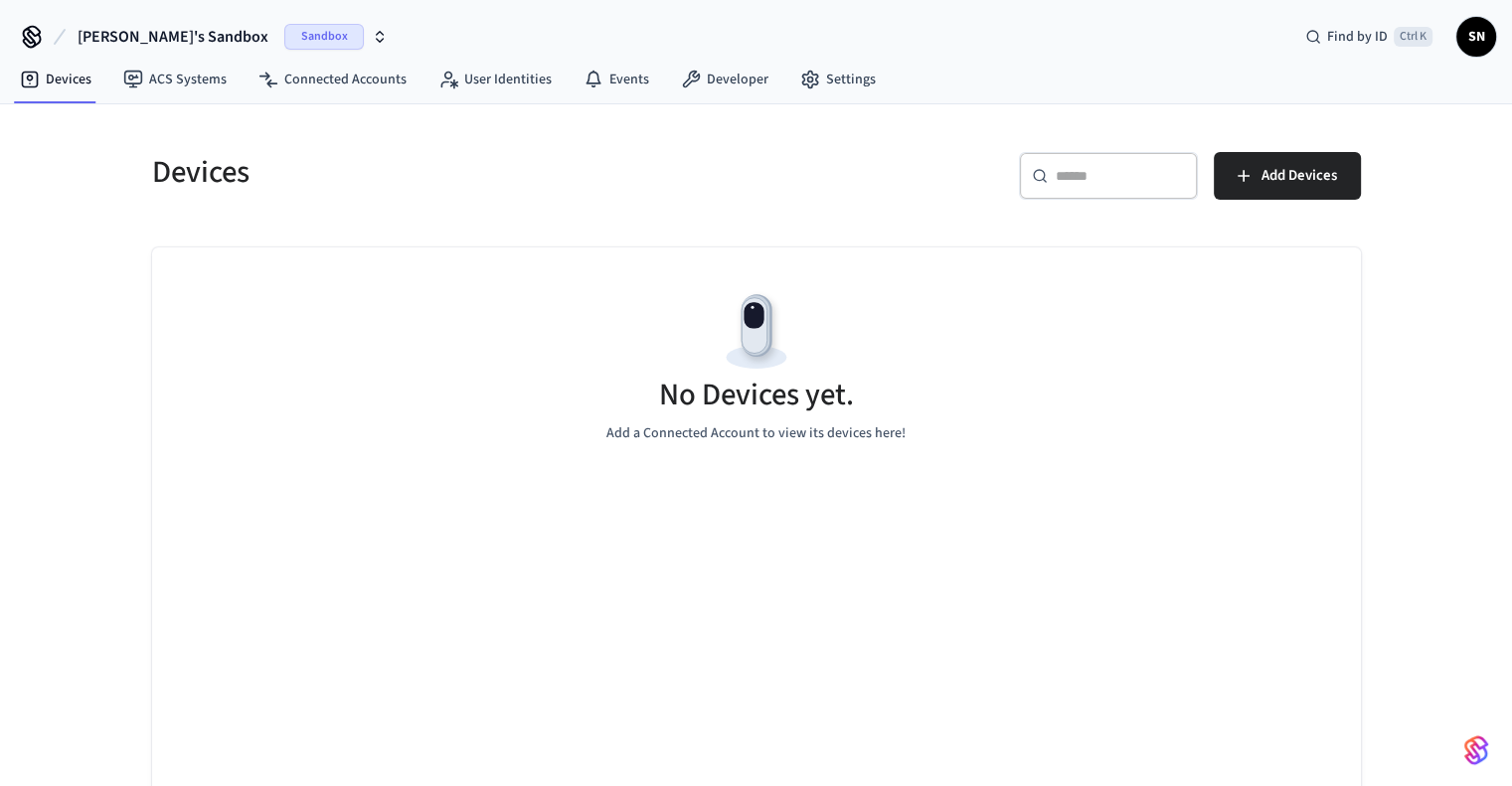 click on "[PERSON_NAME]'s Sandbox" at bounding box center (173, 37) 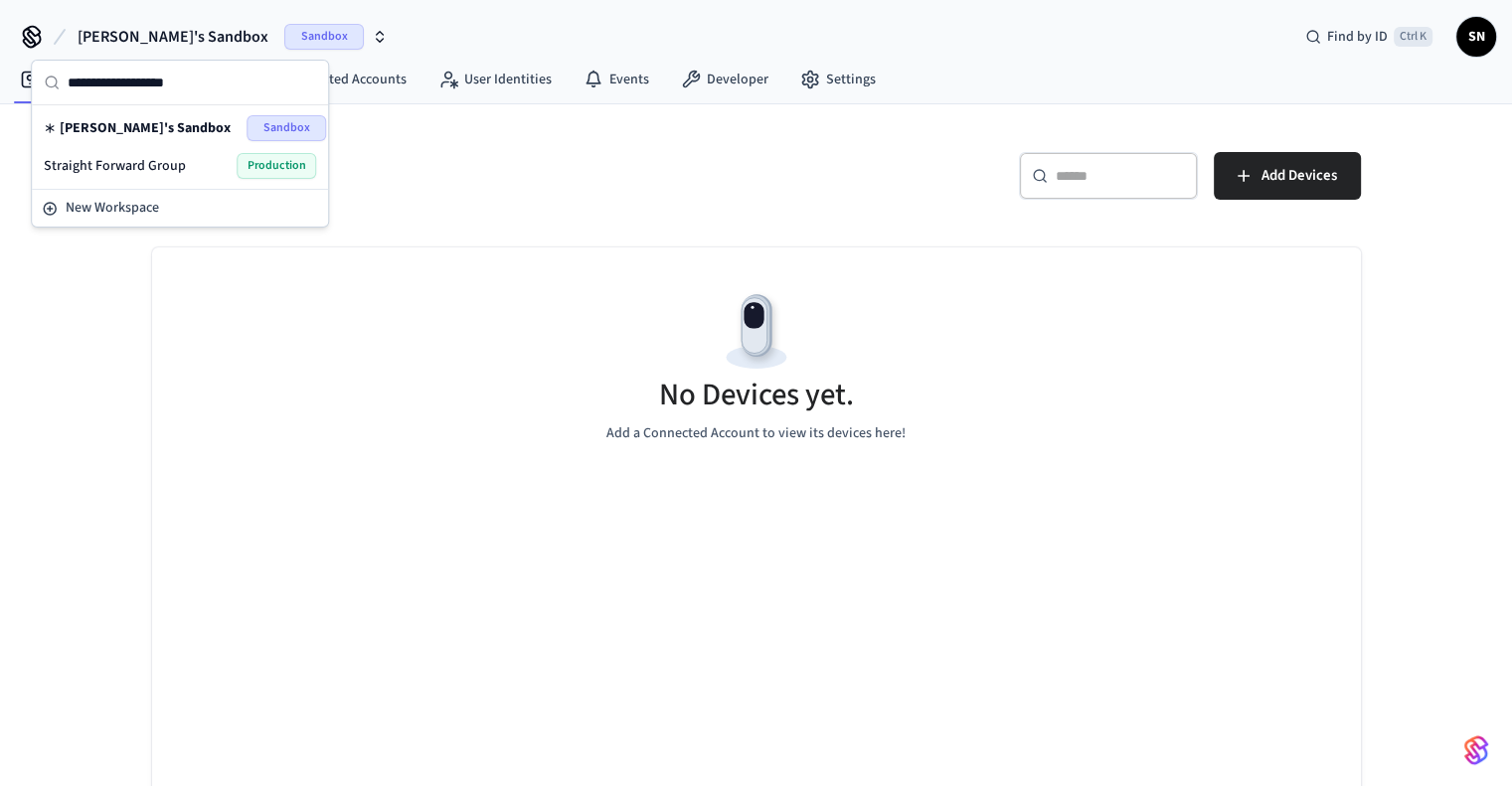 click on "Straight Forward Group" at bounding box center [114, 166] 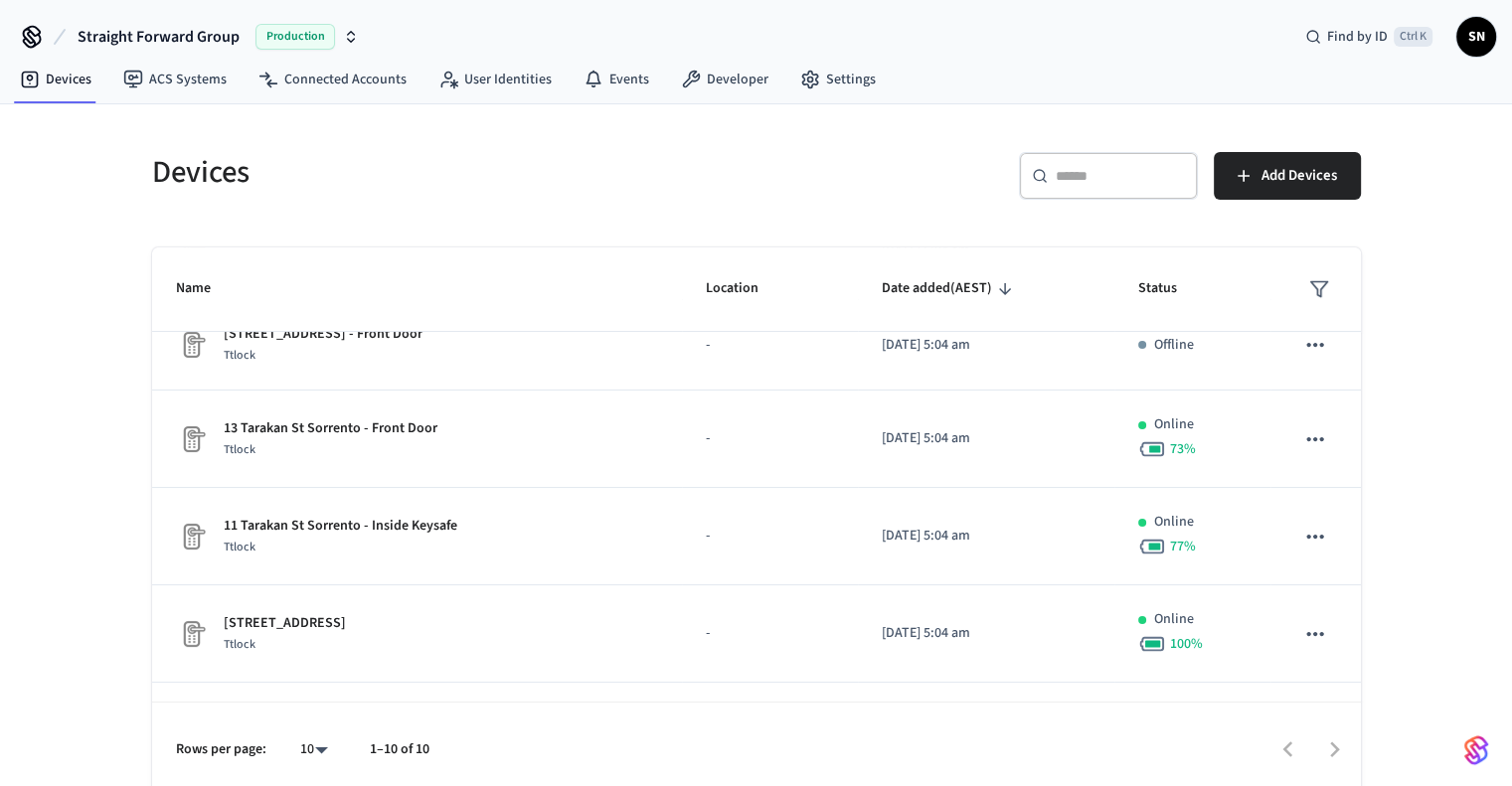 scroll, scrollTop: 0, scrollLeft: 0, axis: both 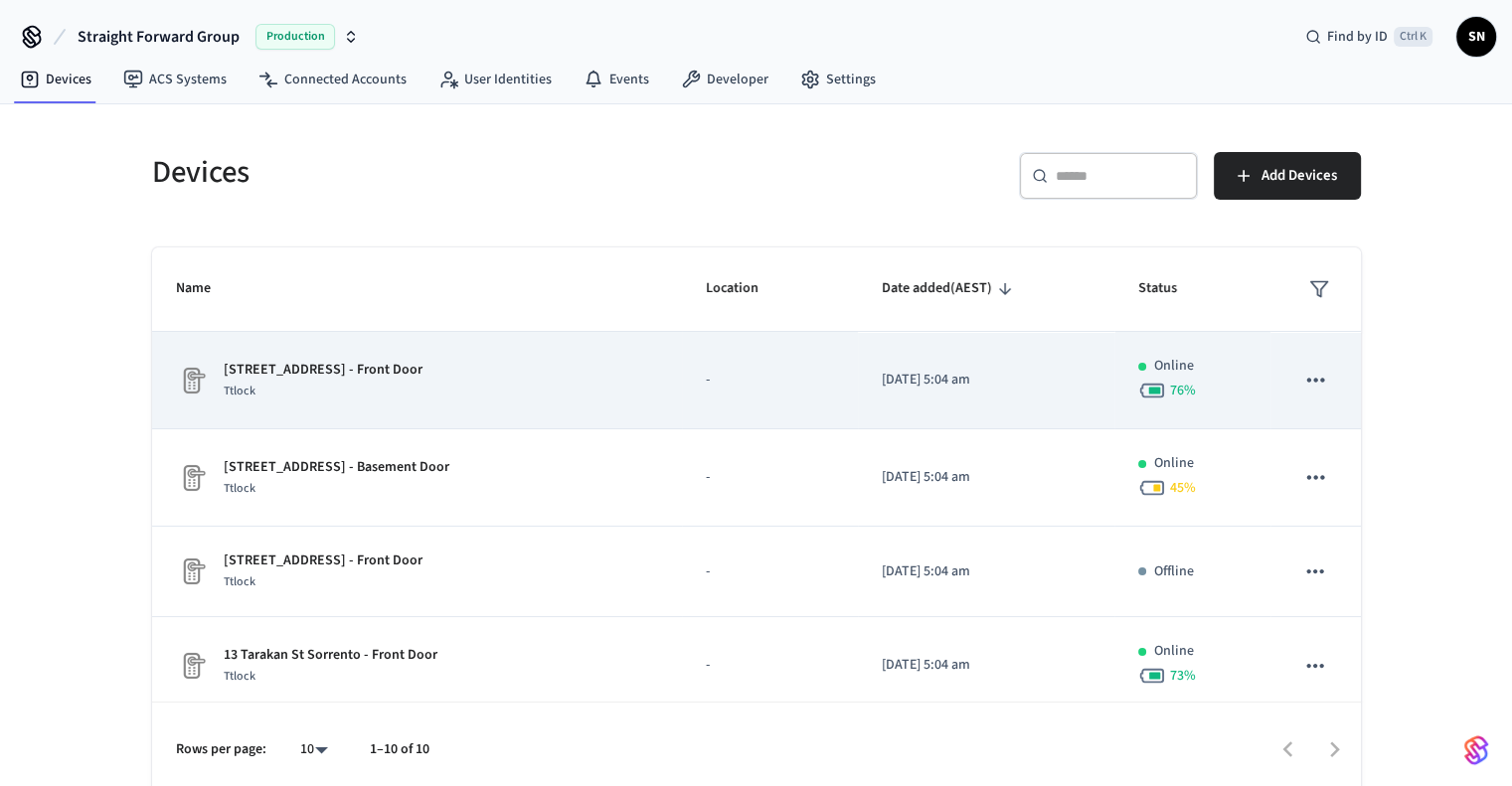 click 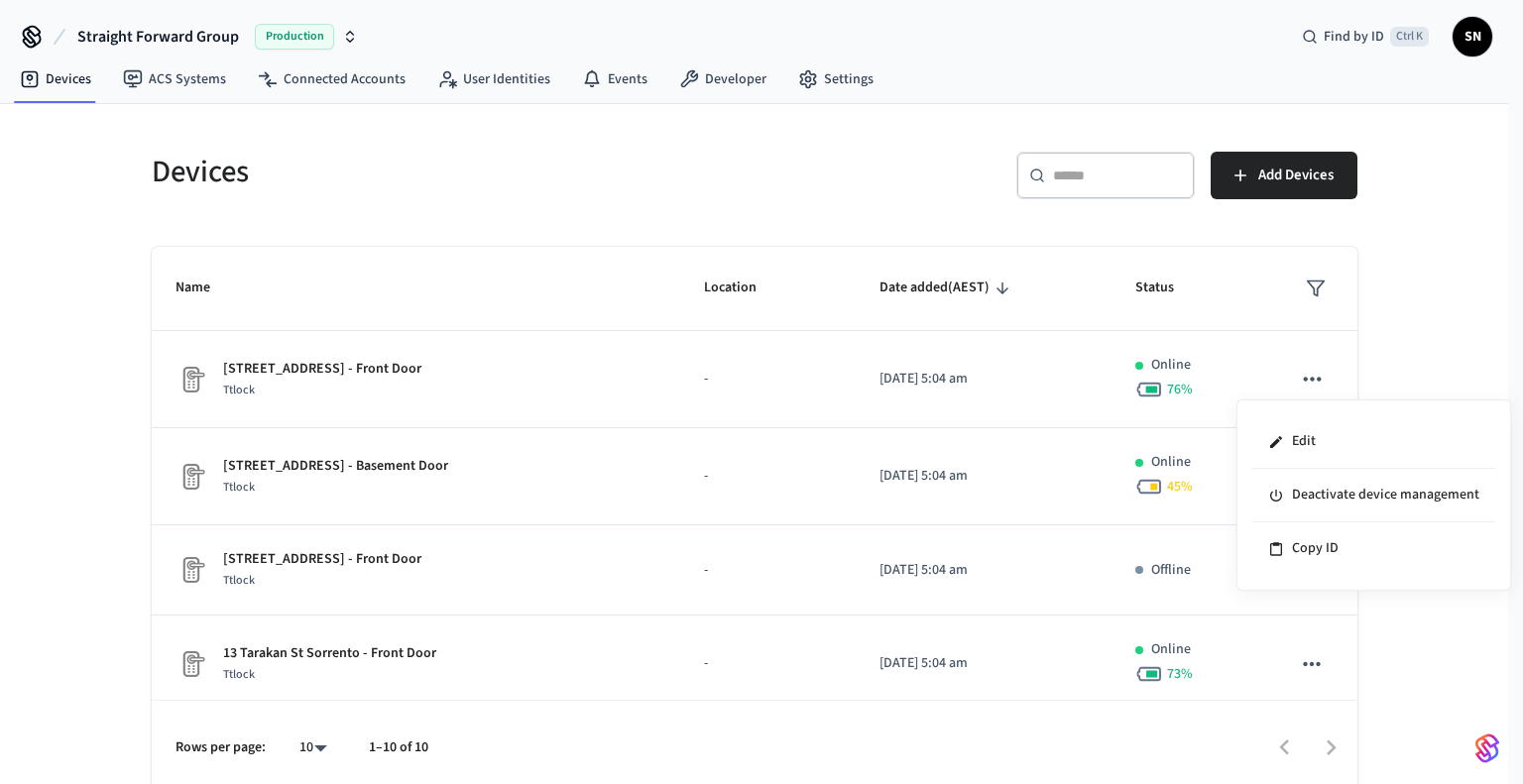 click at bounding box center (762, 392) 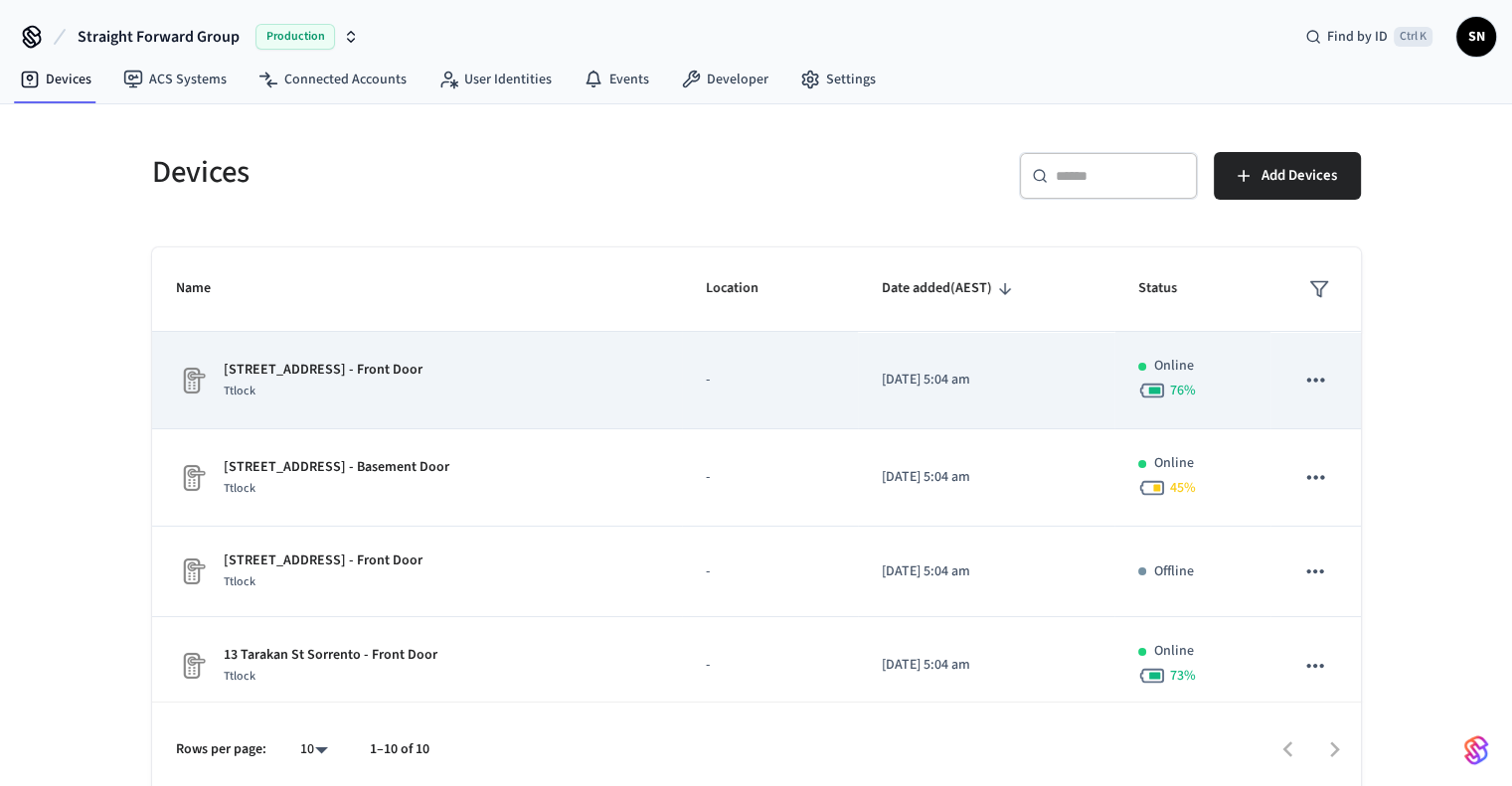 click on "[STREET_ADDRESS] - Front Door" at bounding box center (323, 370) 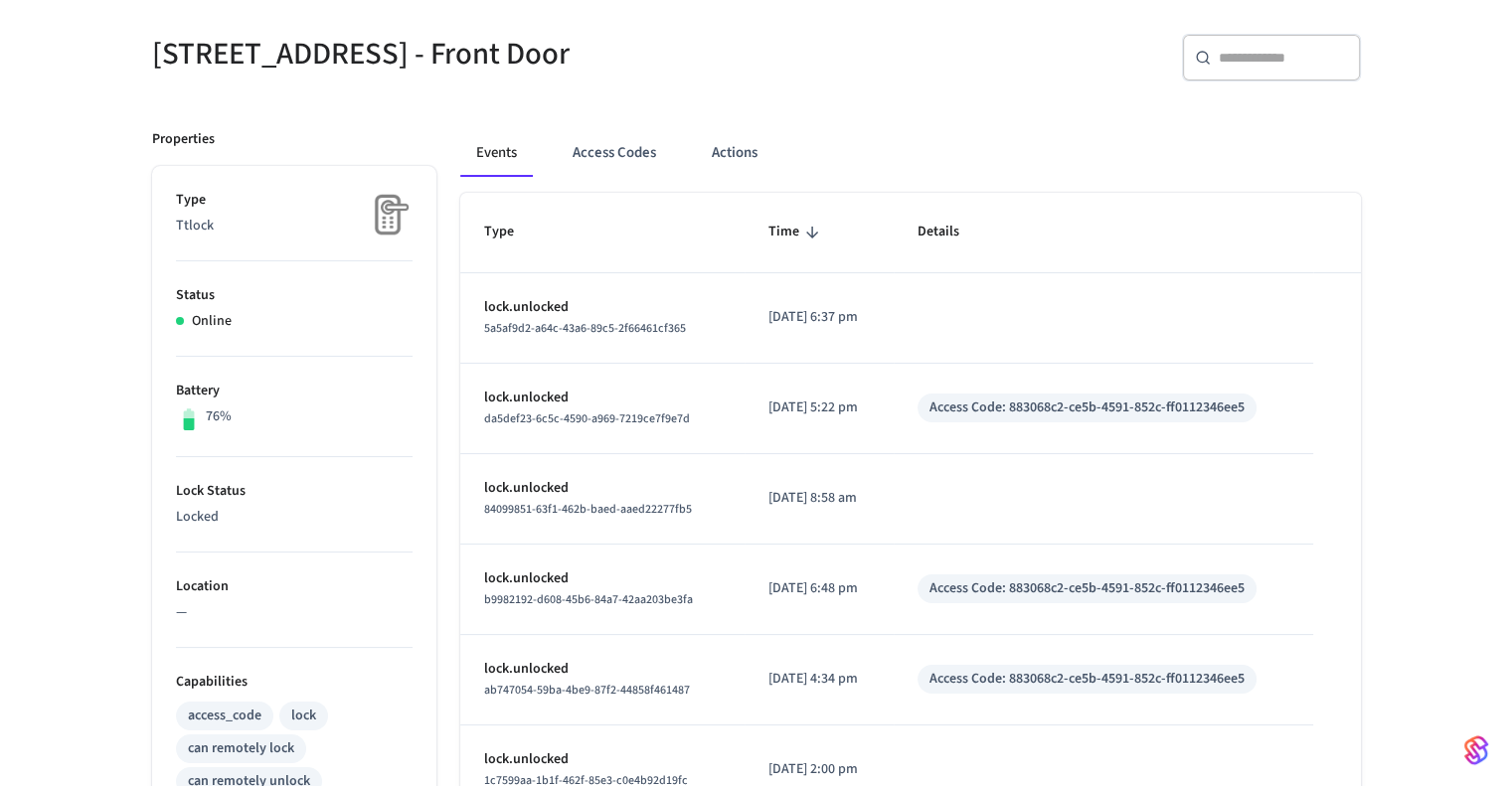 scroll, scrollTop: 159, scrollLeft: 0, axis: vertical 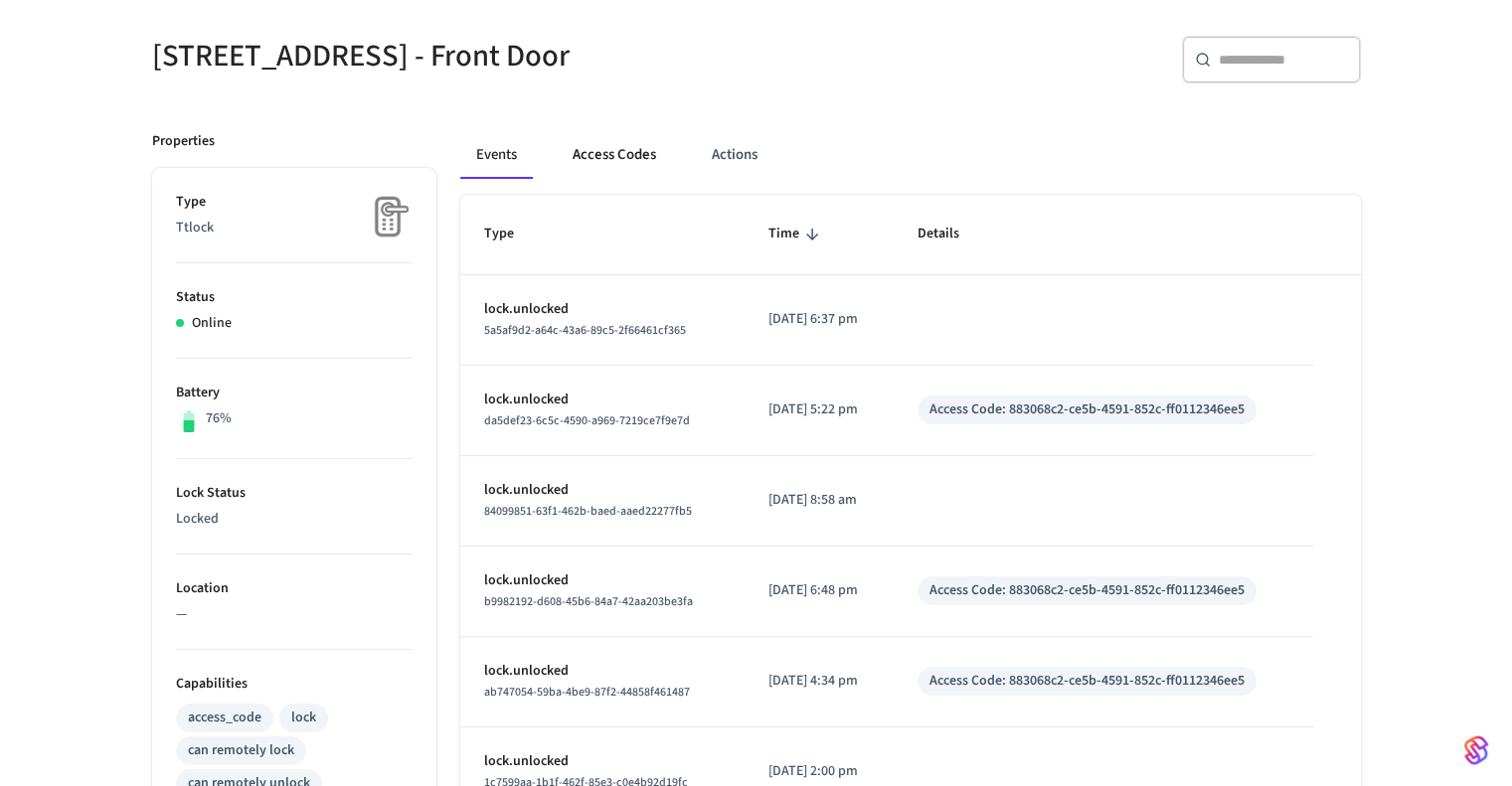click on "Access Codes" at bounding box center (614, 155) 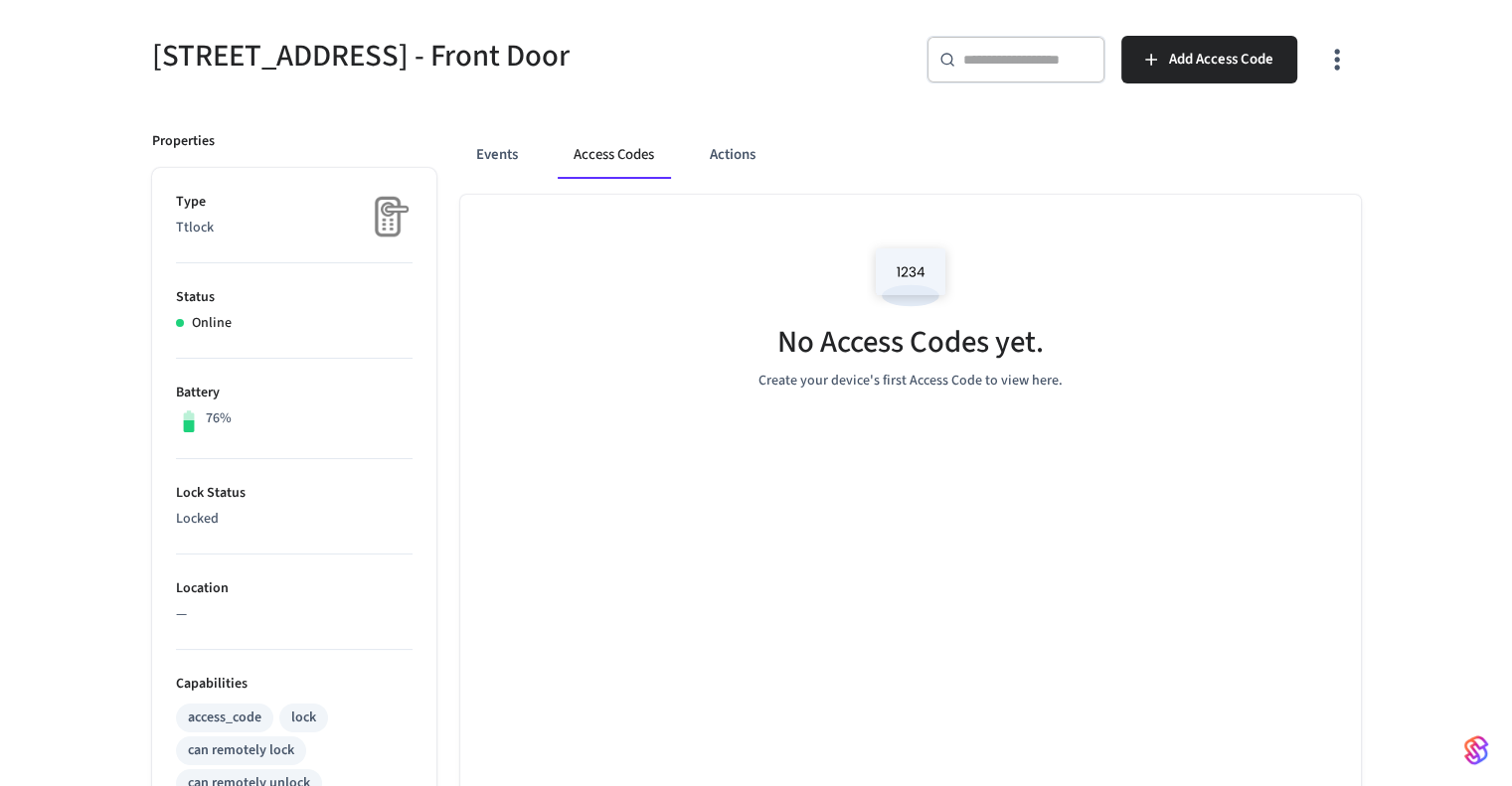 scroll, scrollTop: 0, scrollLeft: 0, axis: both 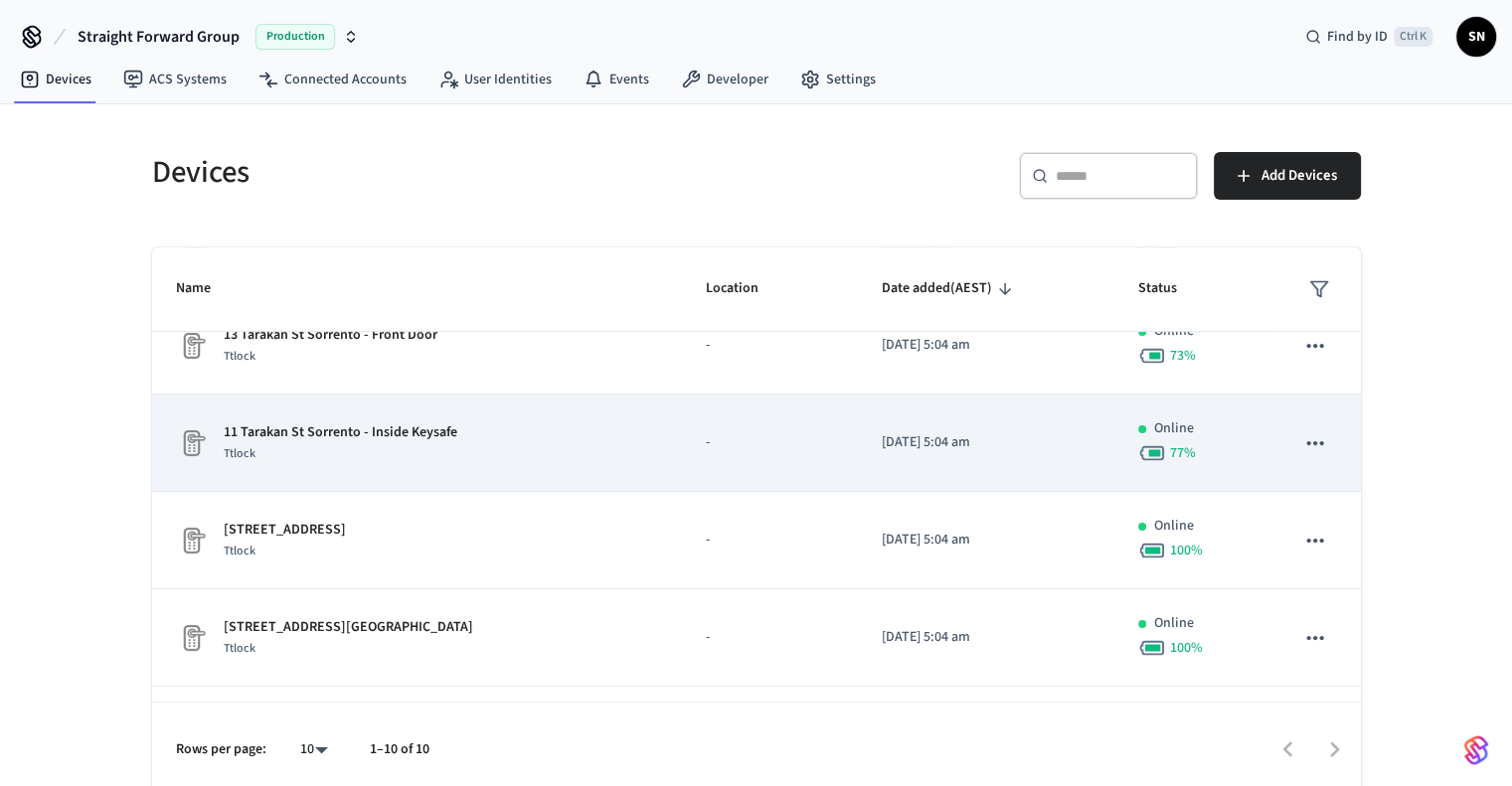 click on "11 Tarakan St Sorrento - Inside Keysafe Ttlock" at bounding box center (418, 443) 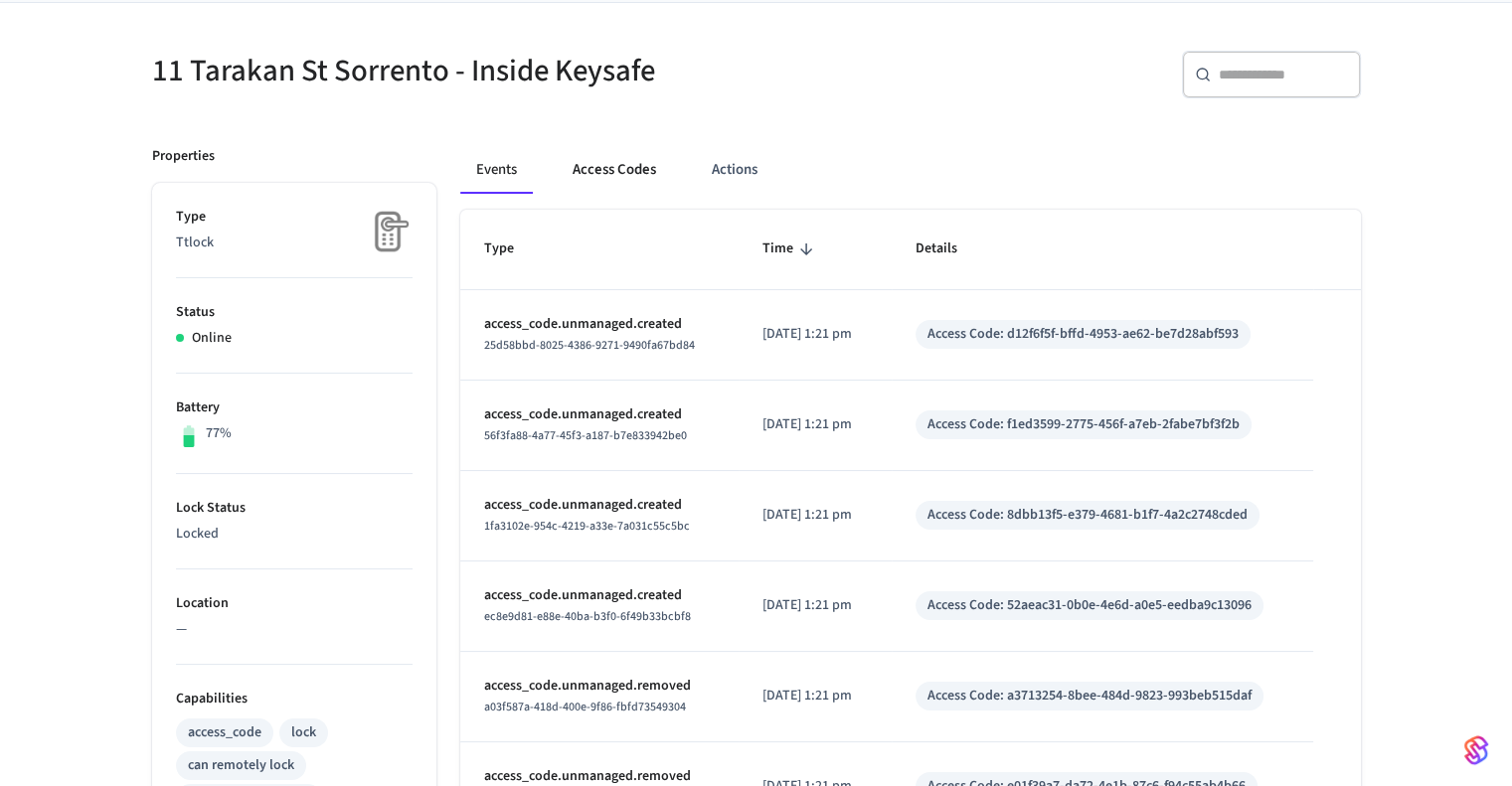 scroll, scrollTop: 143, scrollLeft: 0, axis: vertical 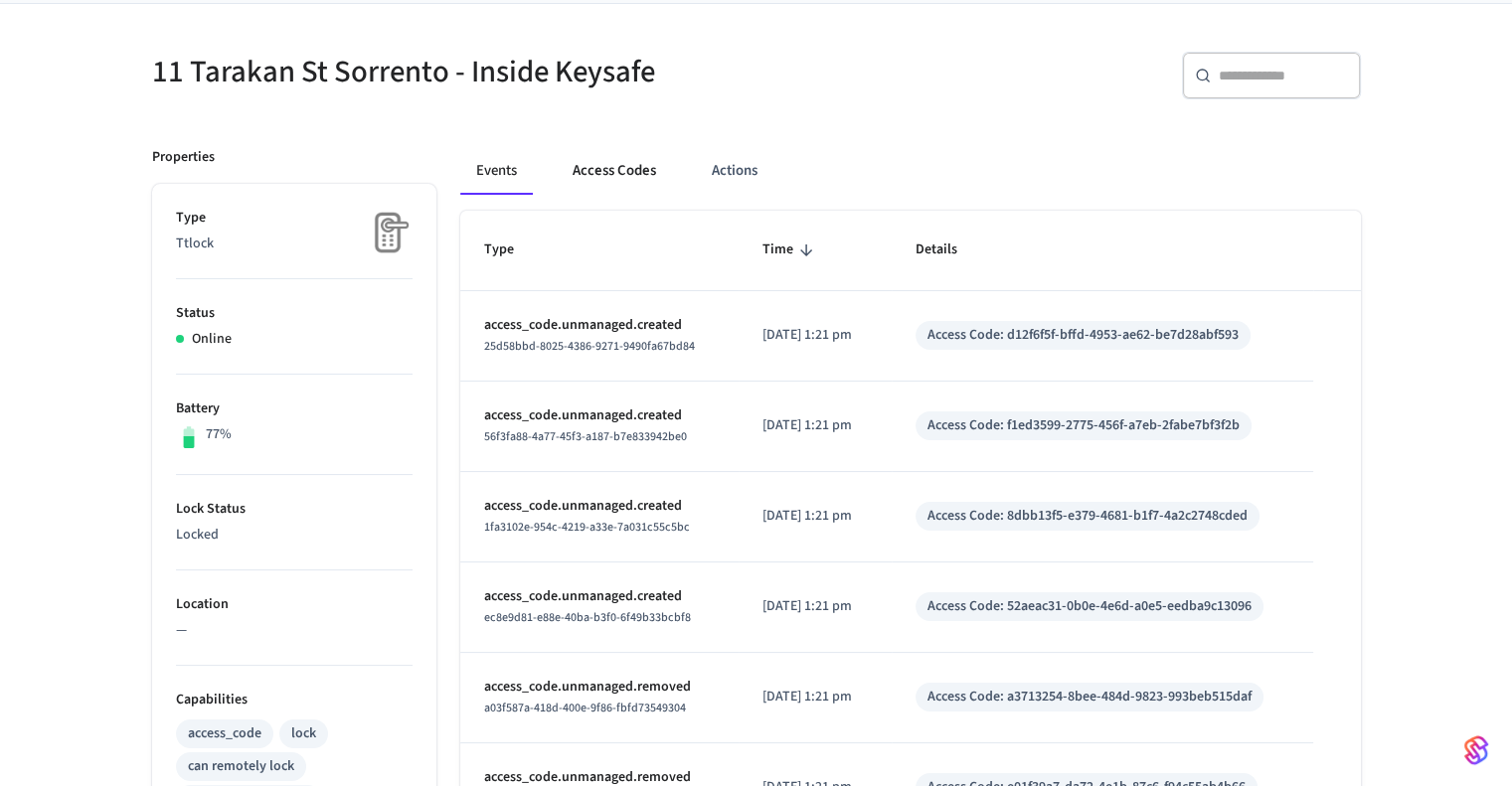 click on "Access Codes" at bounding box center [614, 171] 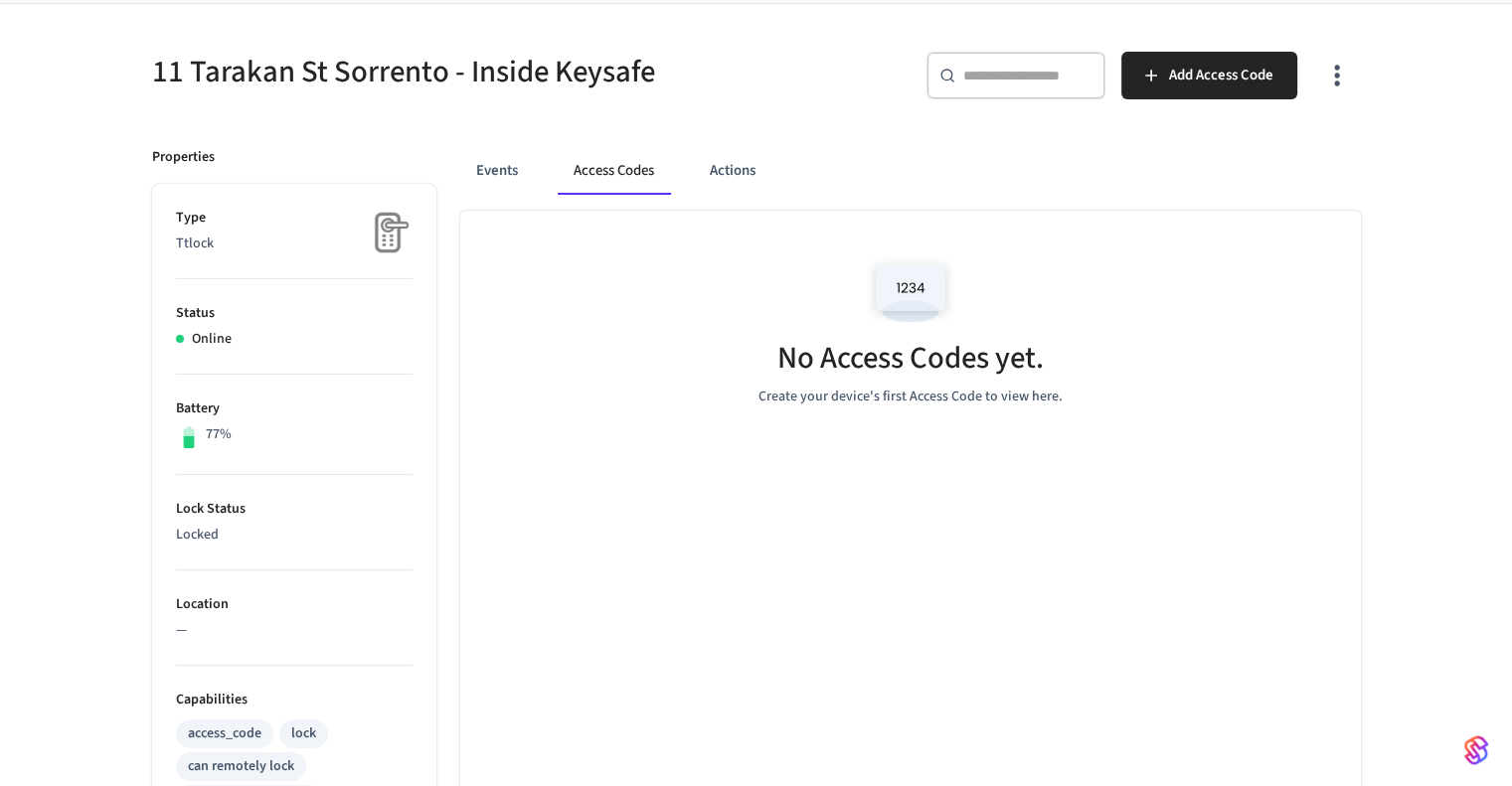 scroll, scrollTop: 179, scrollLeft: 0, axis: vertical 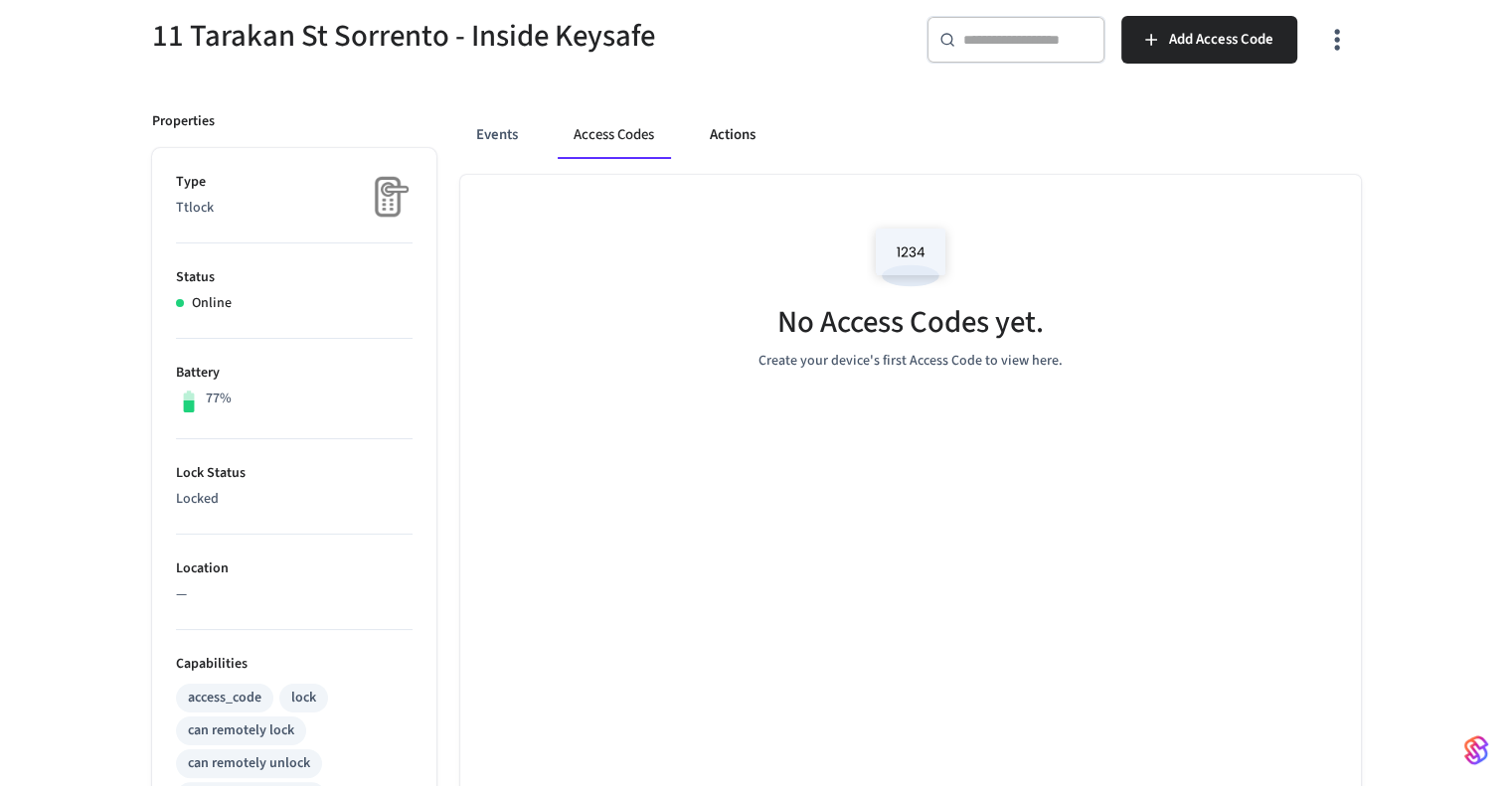 click on "Actions" at bounding box center [733, 135] 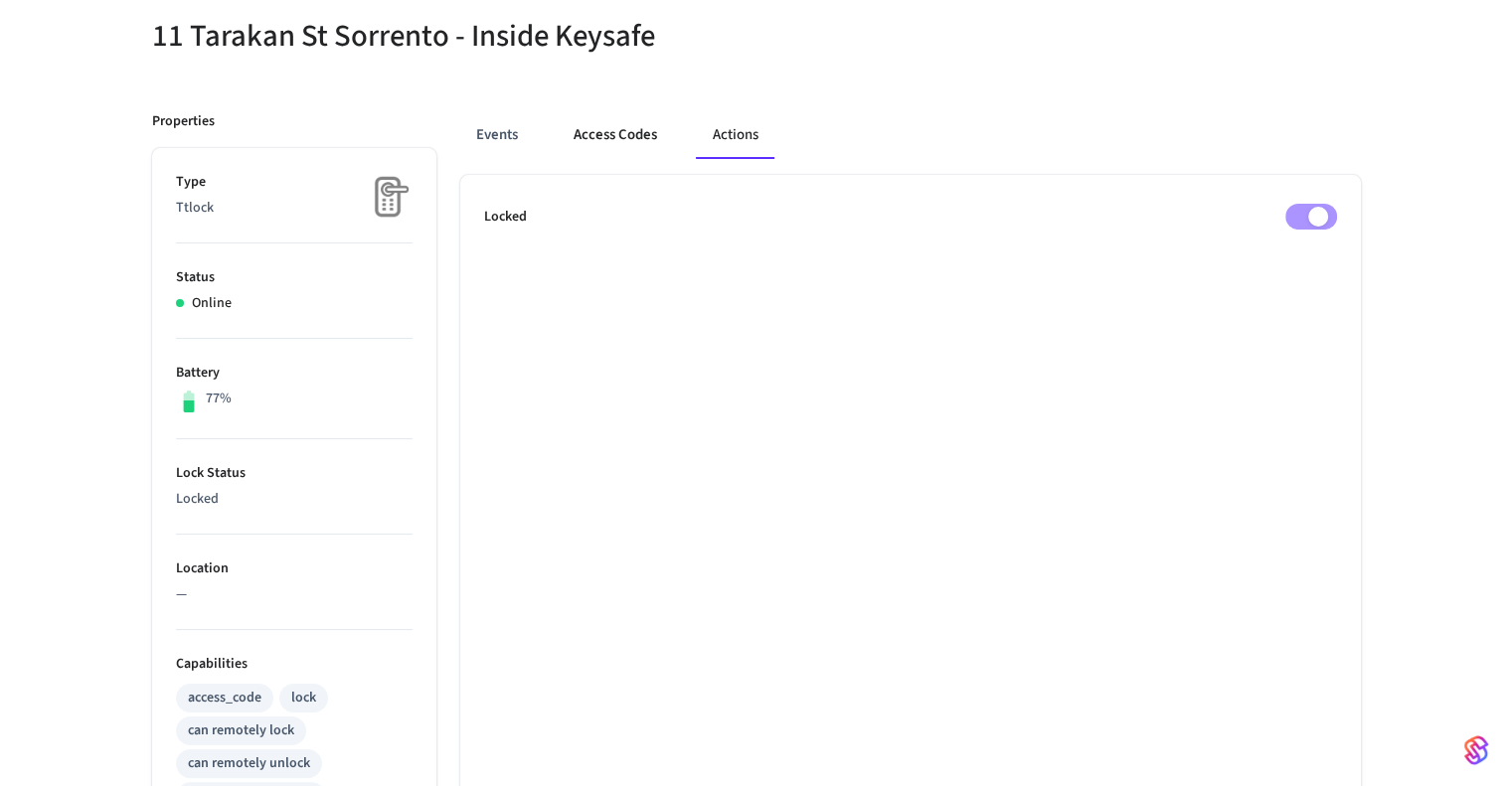 click on "Access Codes" at bounding box center (615, 135) 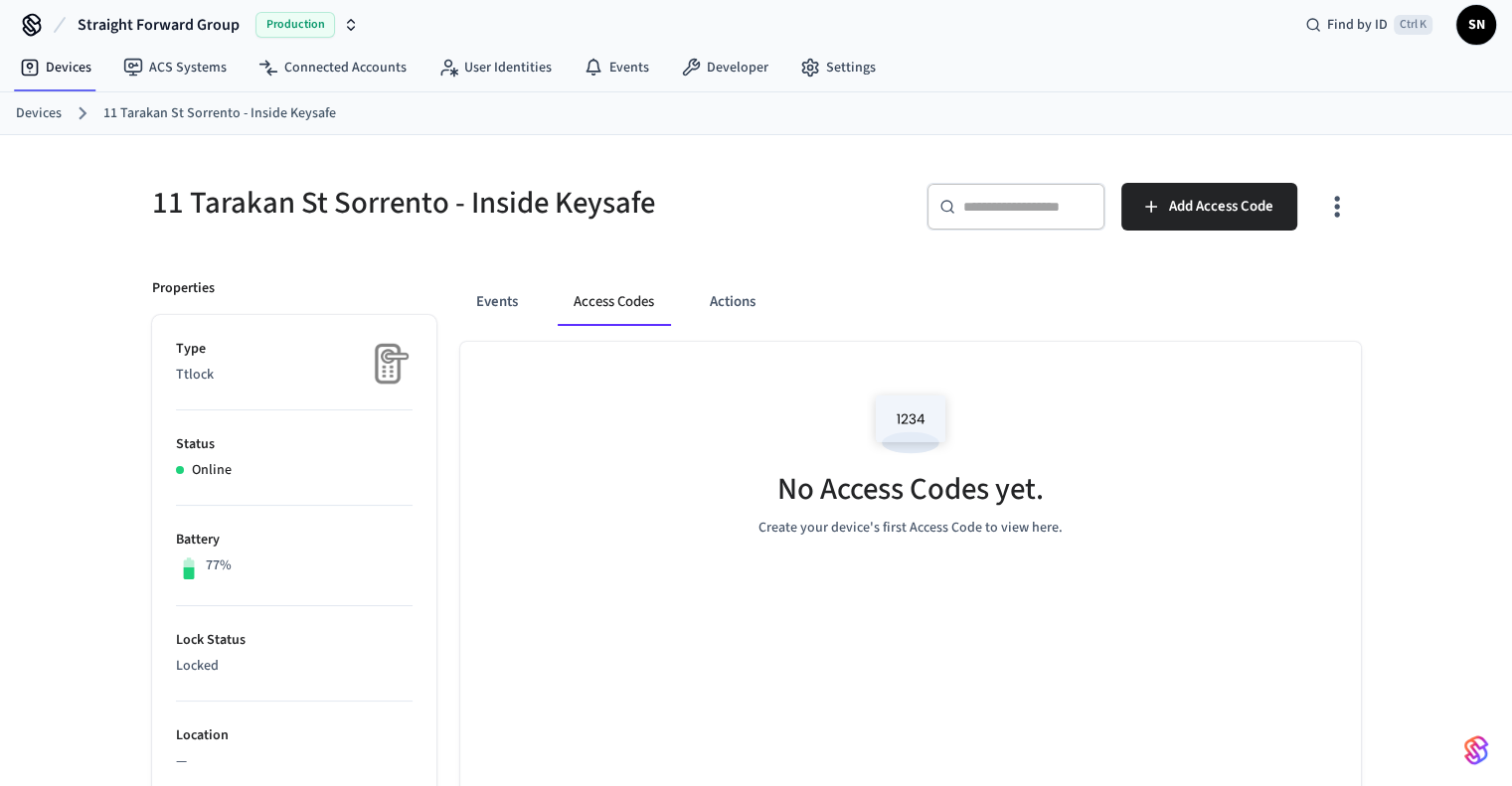 scroll, scrollTop: 0, scrollLeft: 0, axis: both 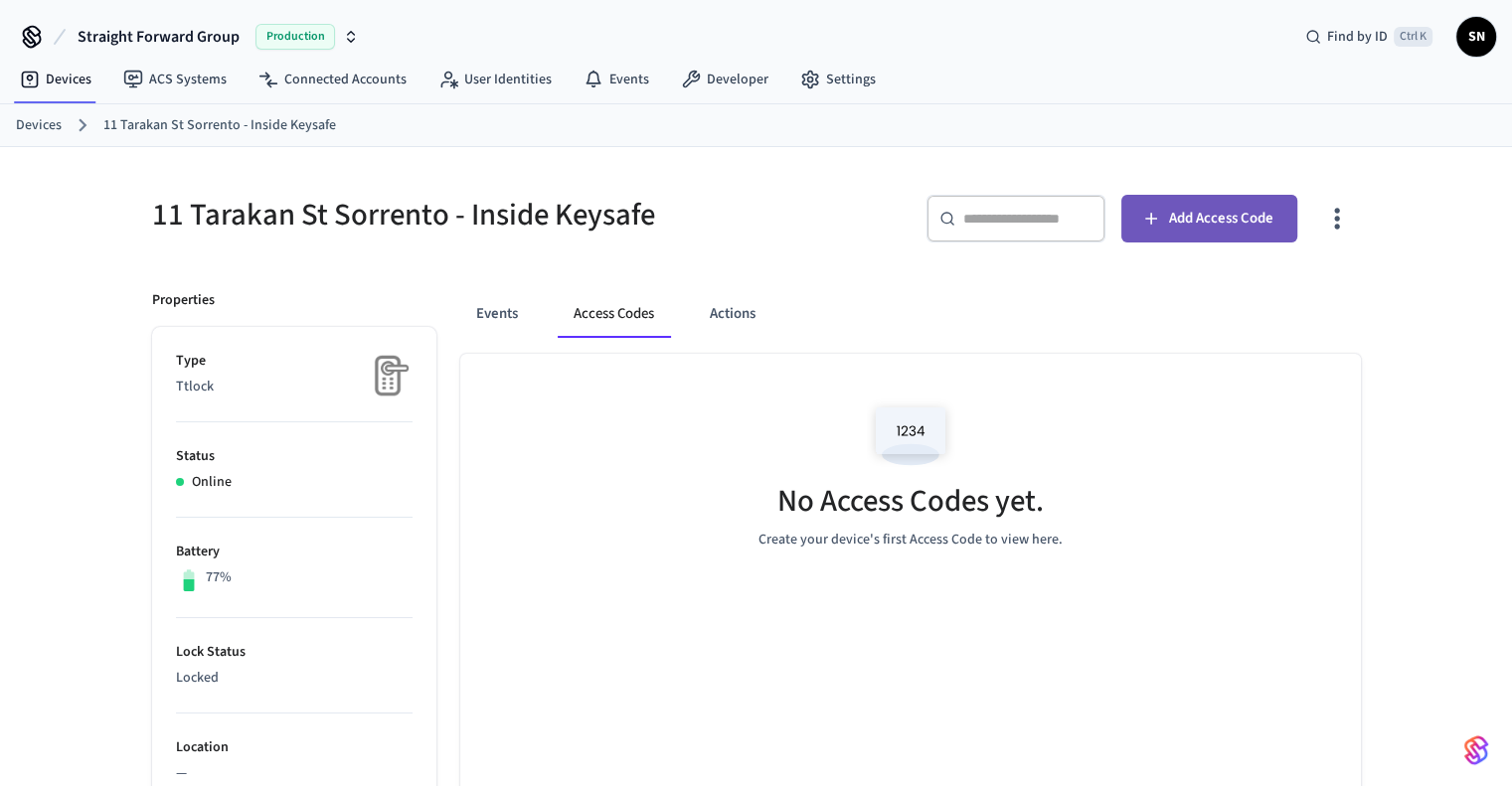 click on "Add Access Code" at bounding box center (1221, 219) 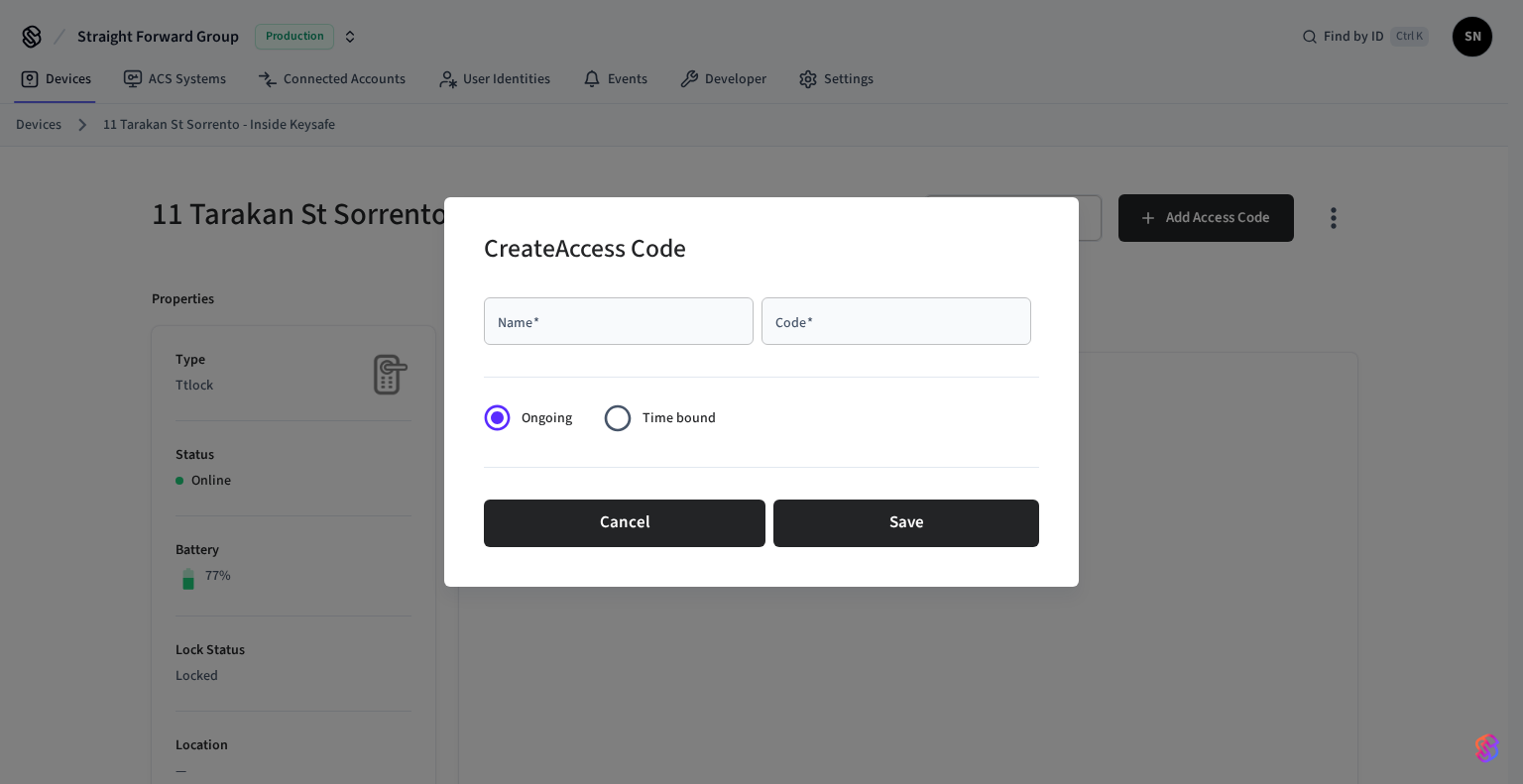 click on "Name   *" at bounding box center (619, 321) 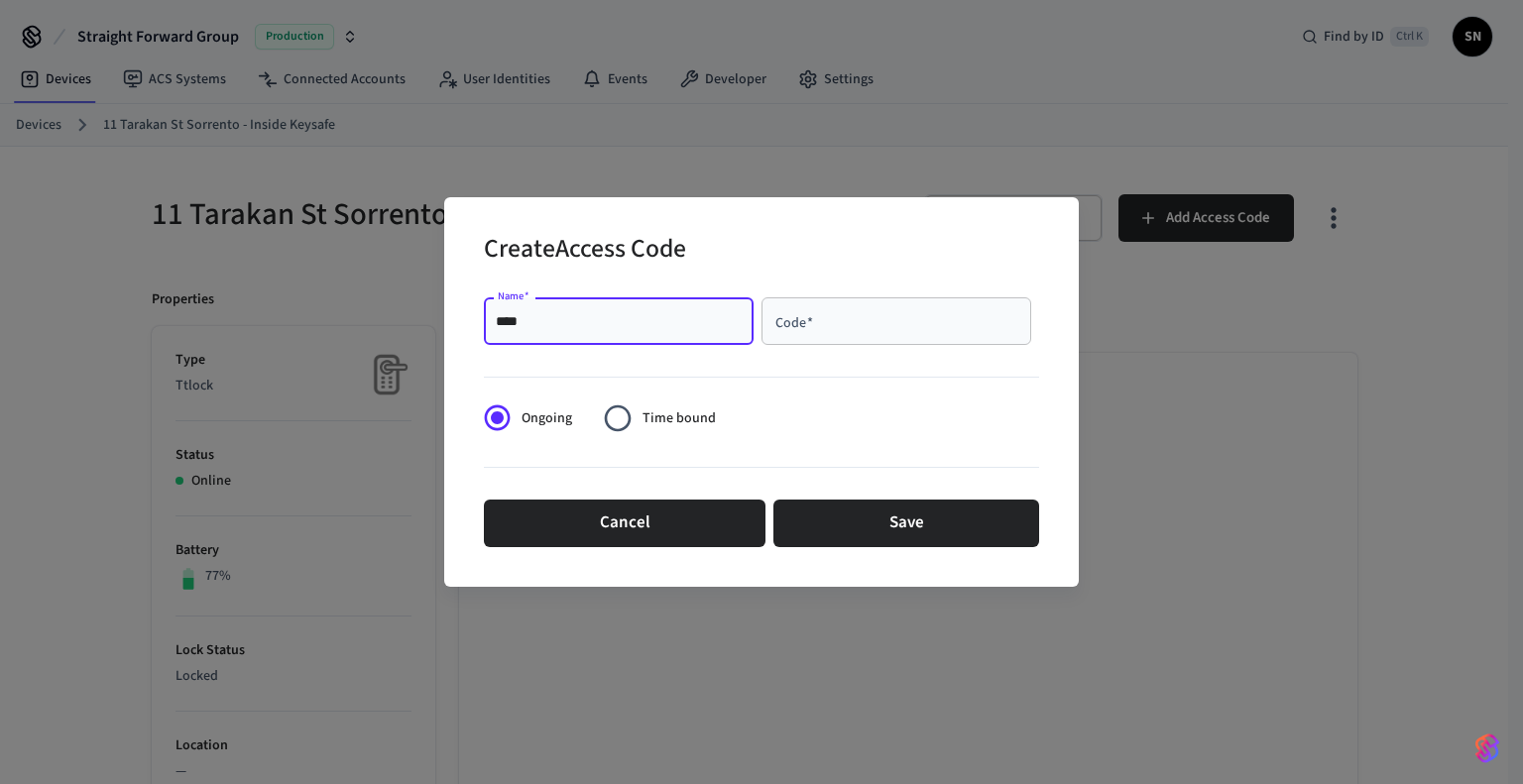 type on "****" 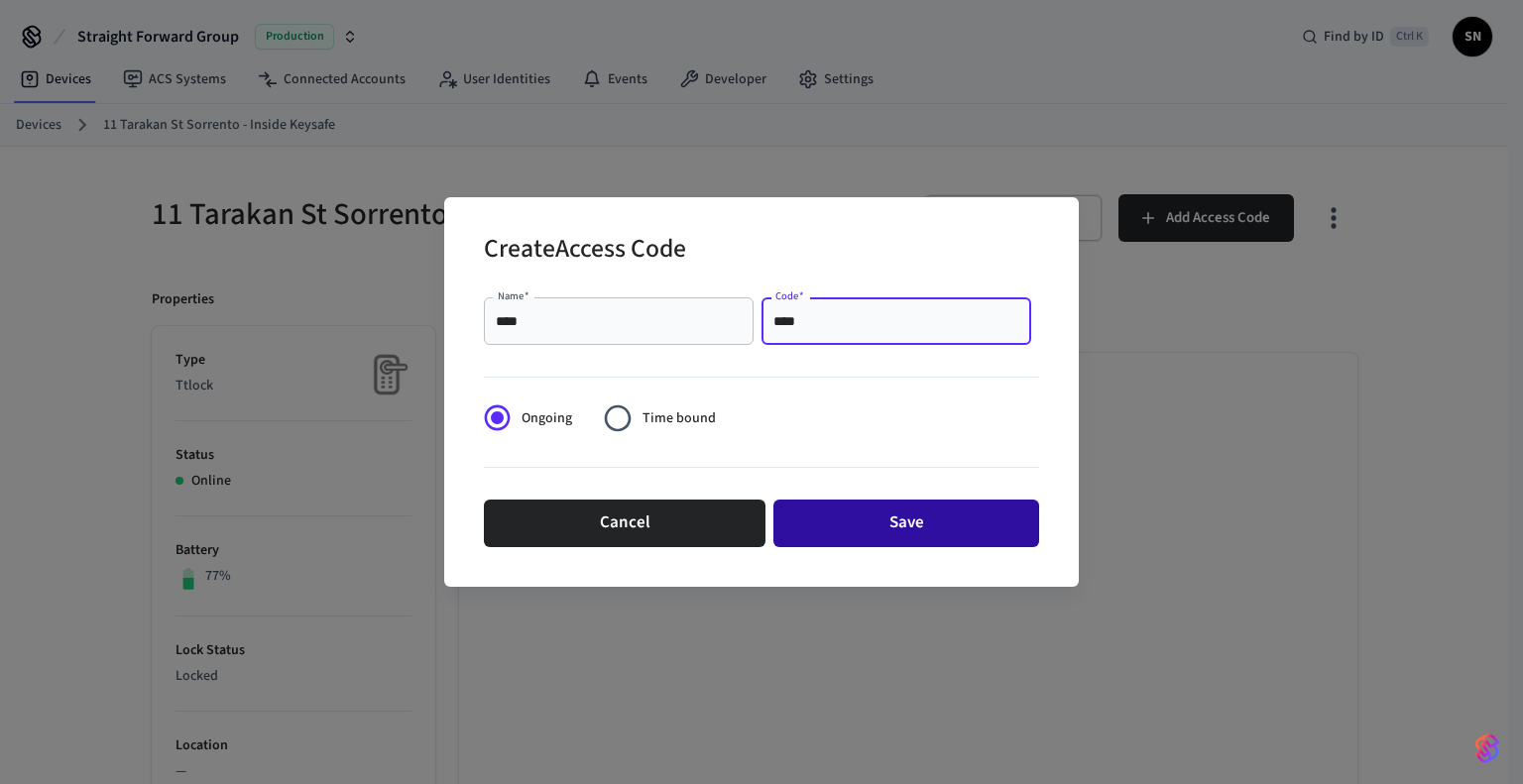 type on "****" 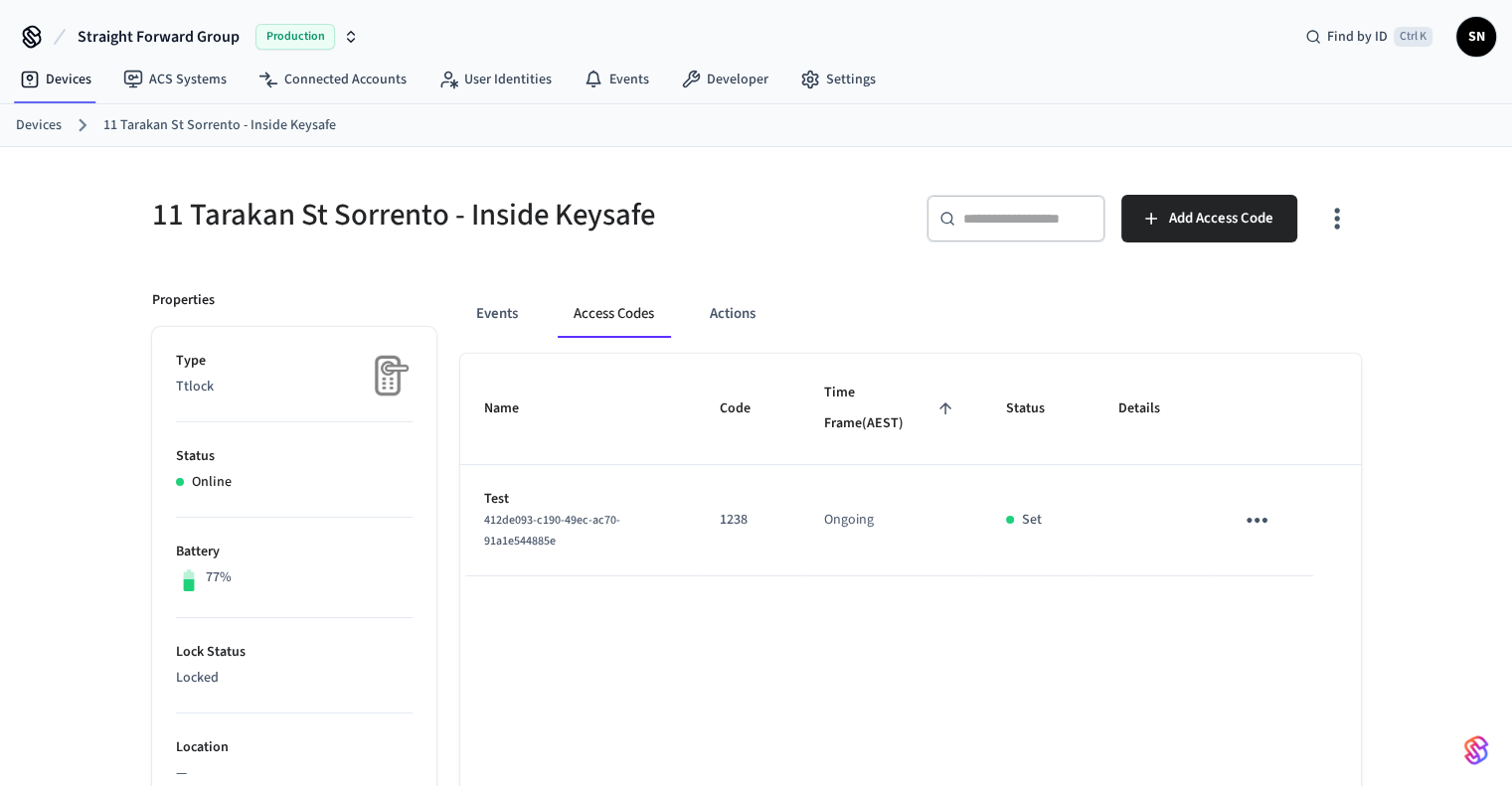 click 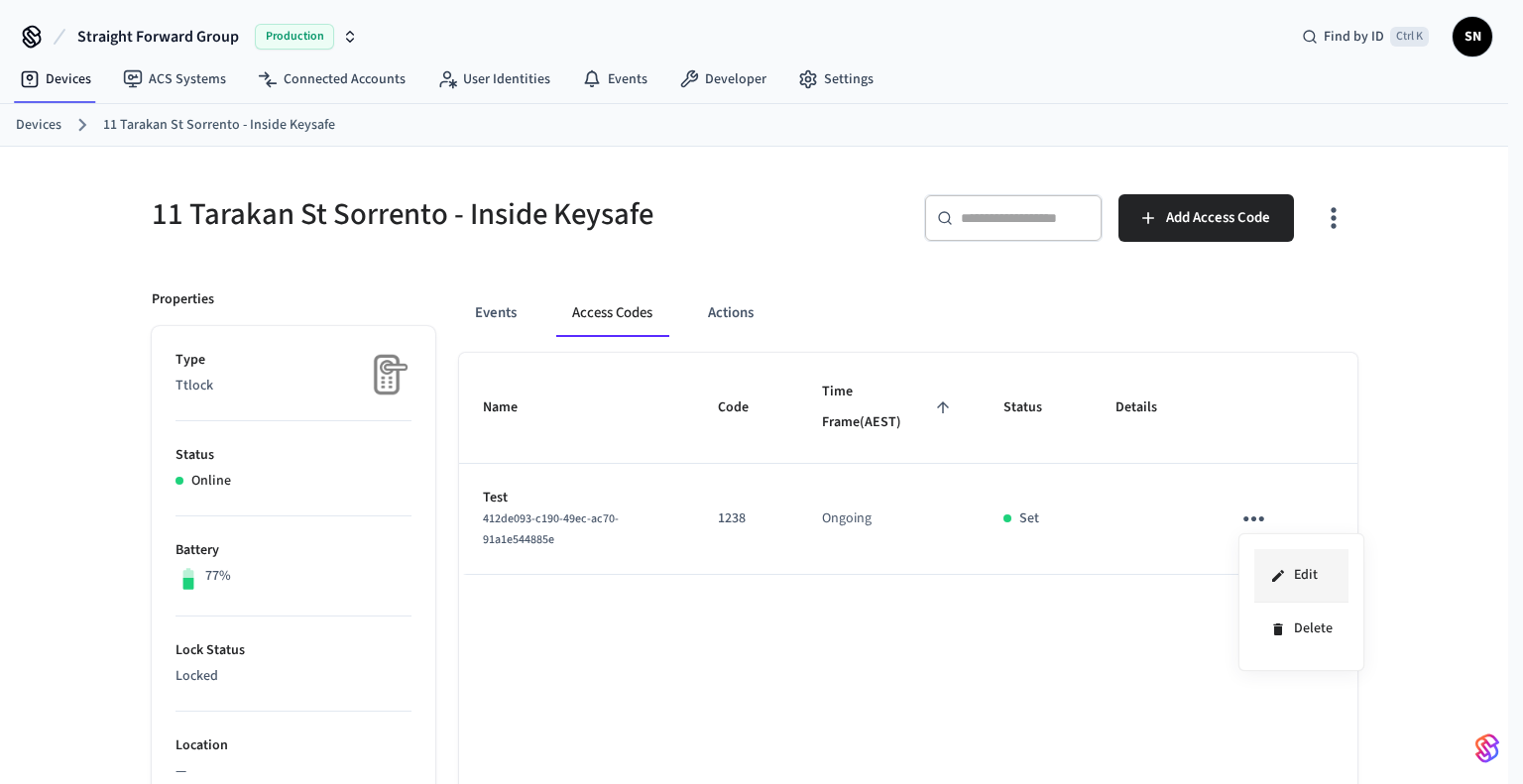 click on "Edit" at bounding box center (1301, 576) 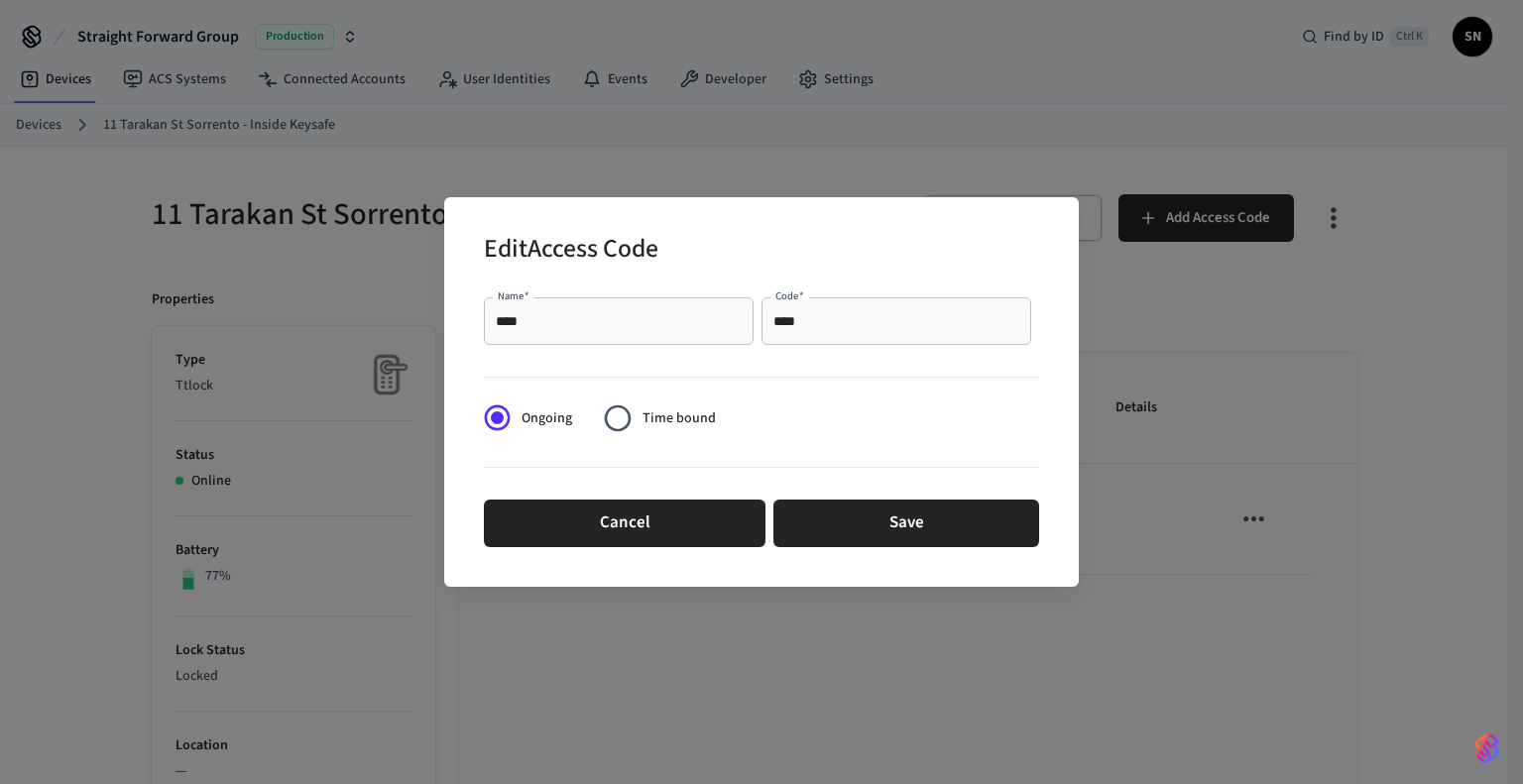 click on "Time bound" at bounding box center [679, 418] 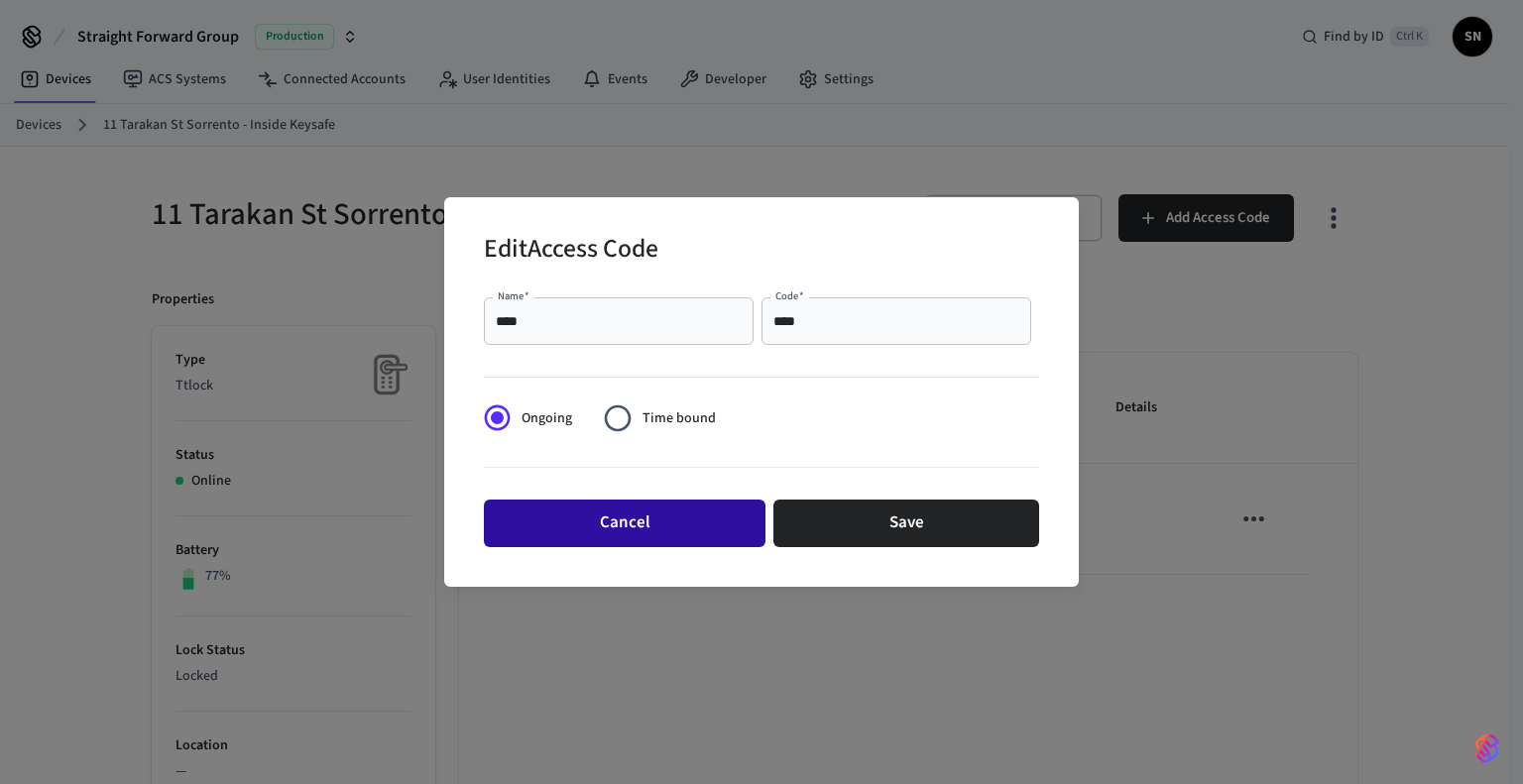 click on "Cancel" at bounding box center (625, 523) 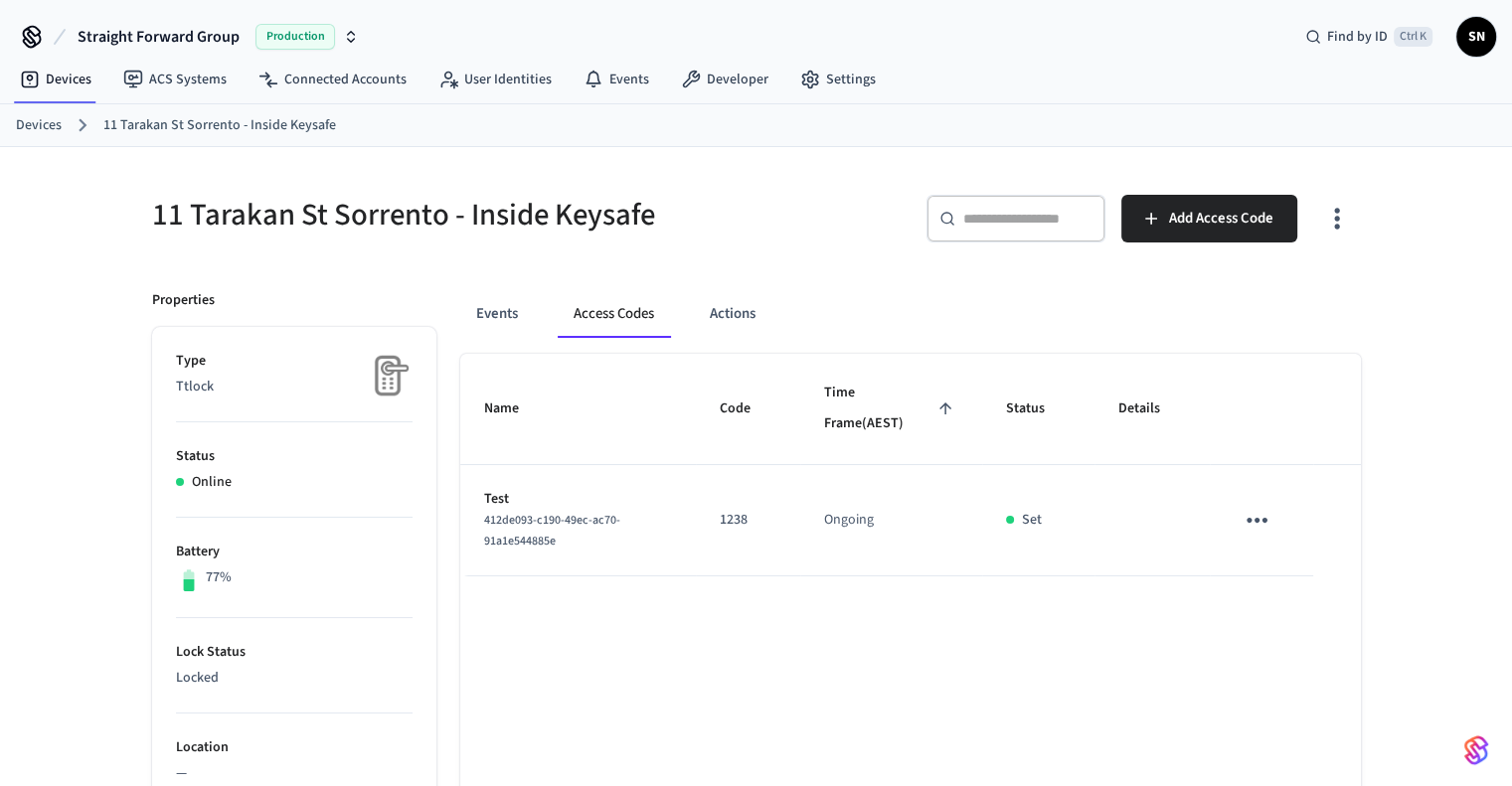 click 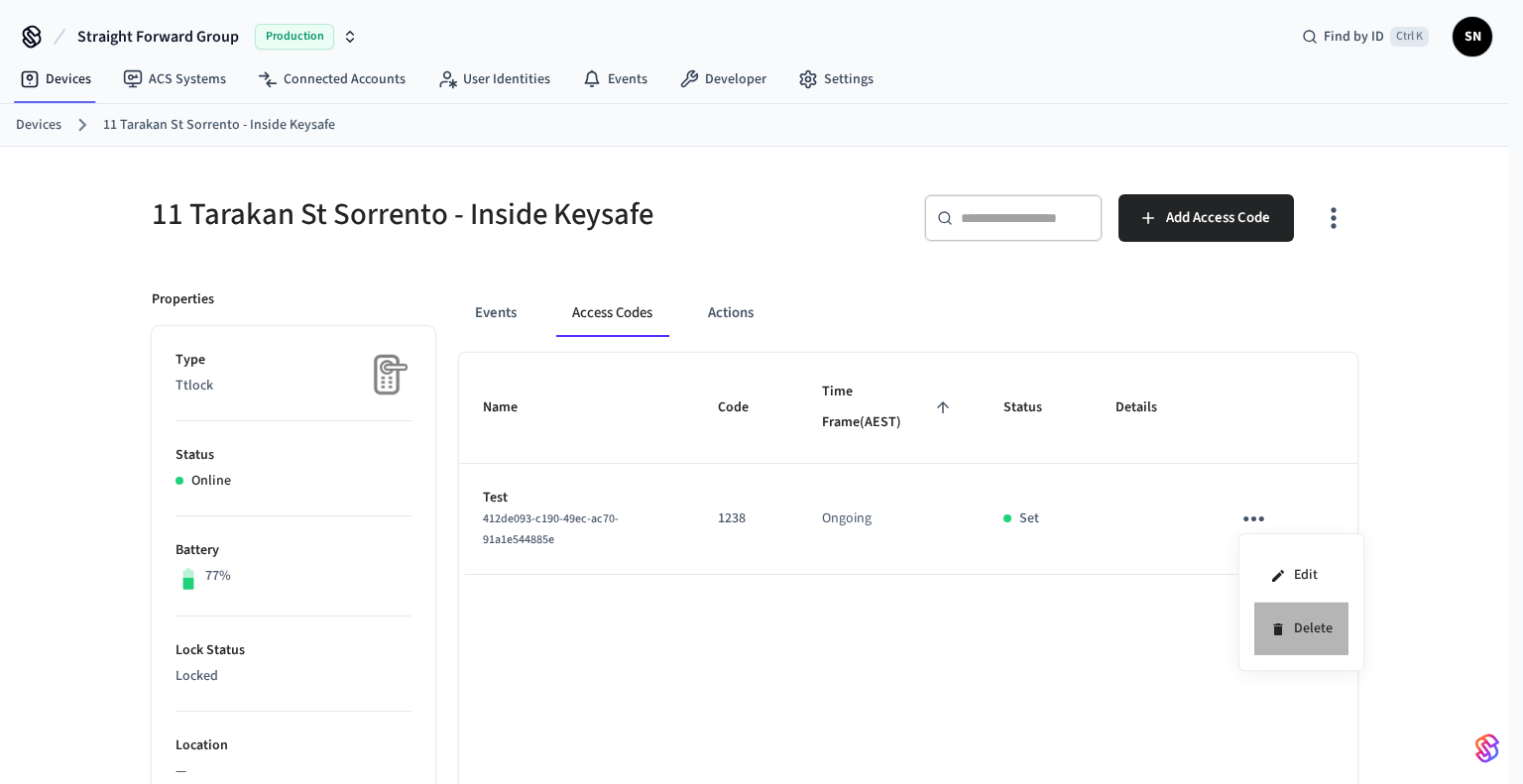 click on "Delete" at bounding box center (1301, 628) 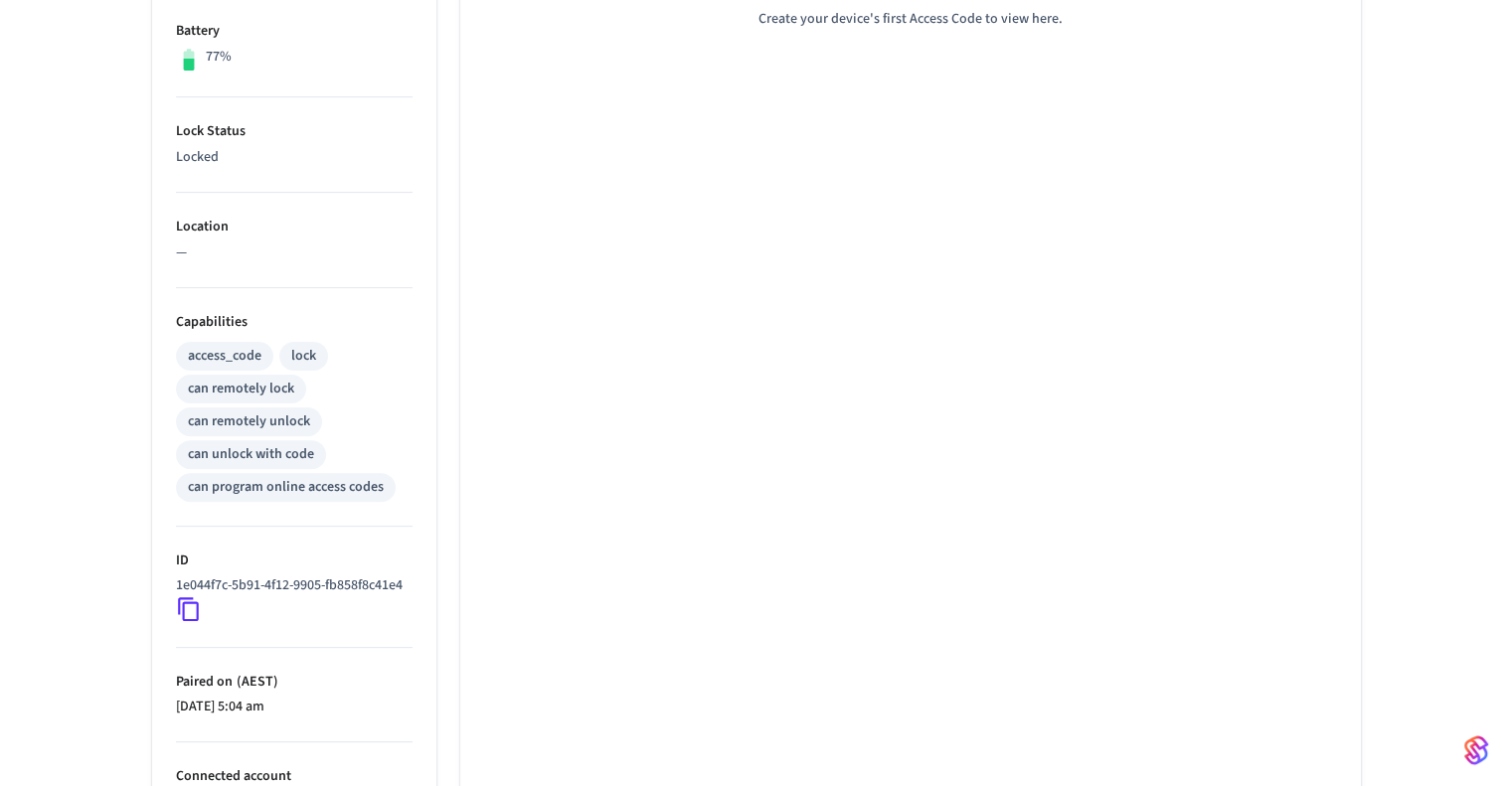 scroll, scrollTop: 685, scrollLeft: 0, axis: vertical 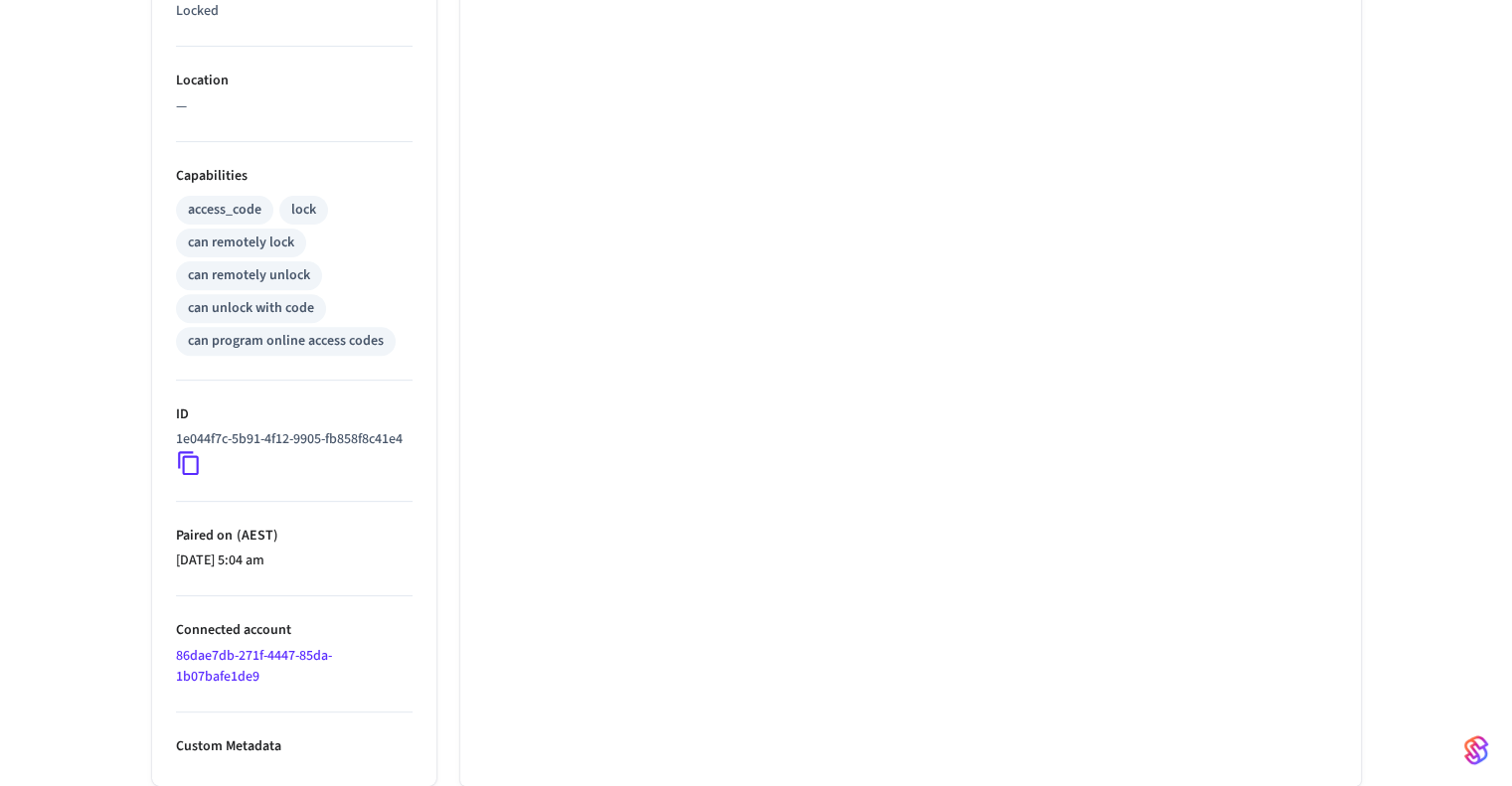 click on "Custom Metadata" at bounding box center [294, 746] 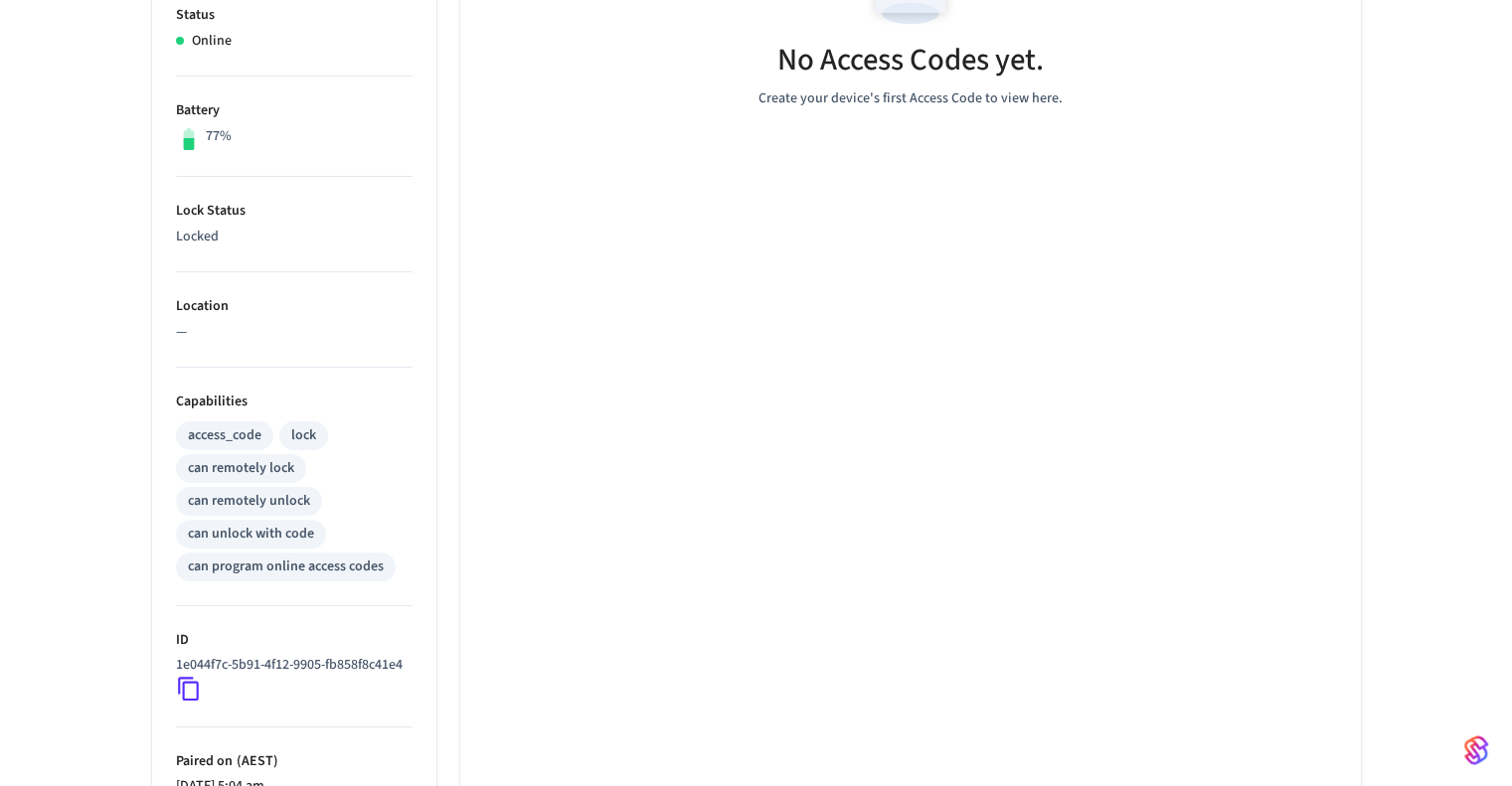 scroll, scrollTop: 0, scrollLeft: 0, axis: both 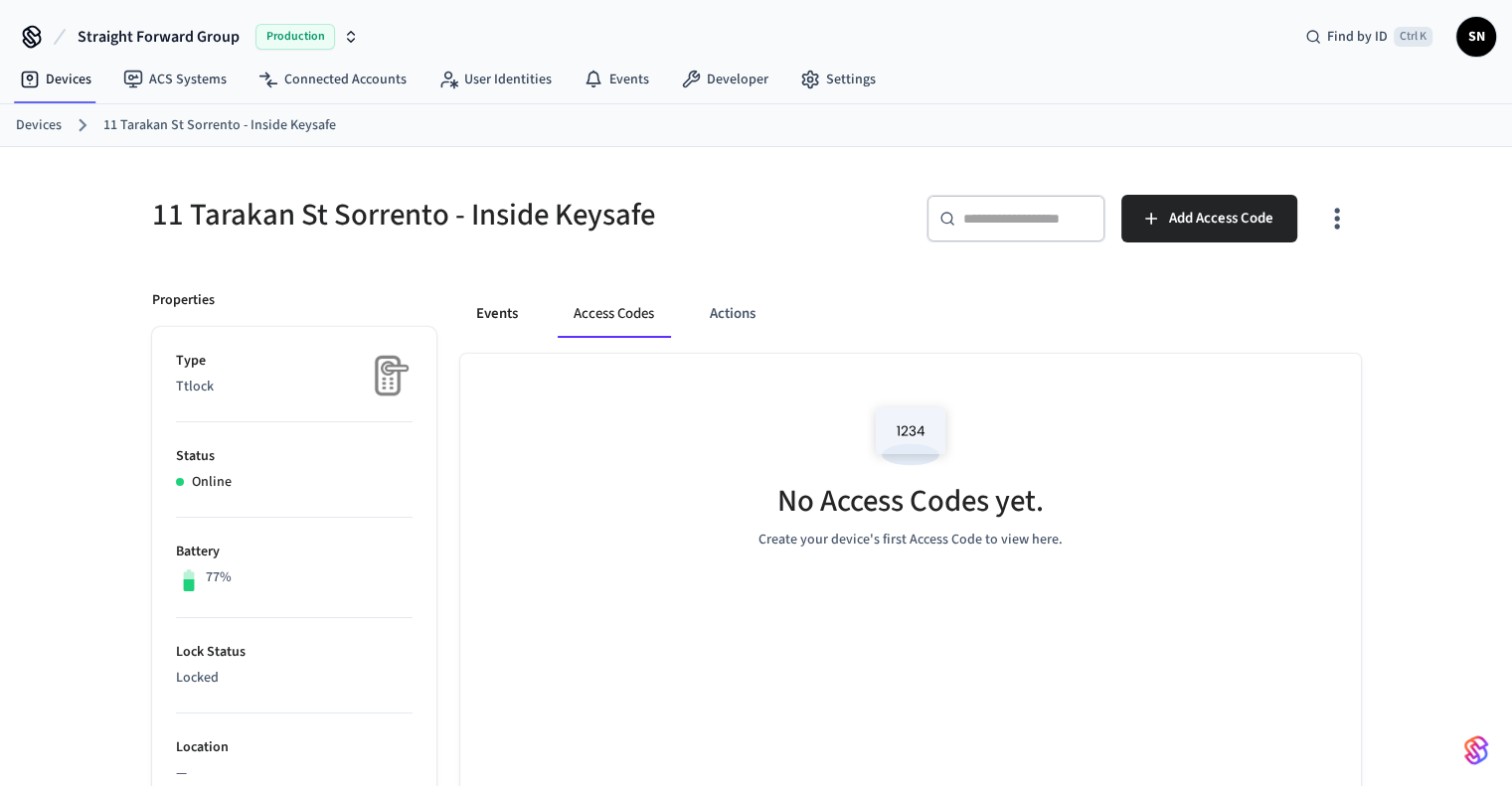 click on "Events" at bounding box center (497, 314) 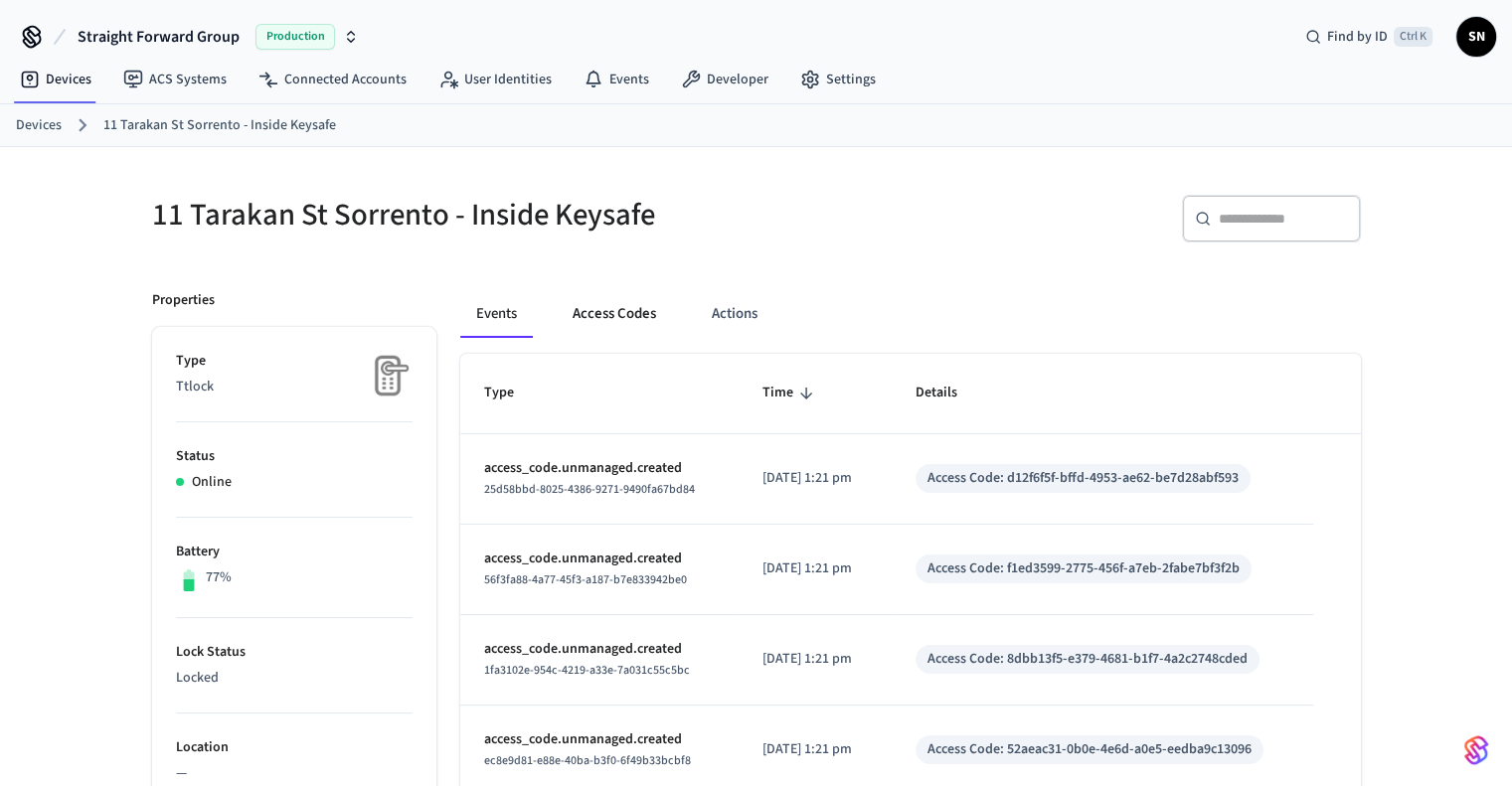 click on "Access Codes" at bounding box center (614, 314) 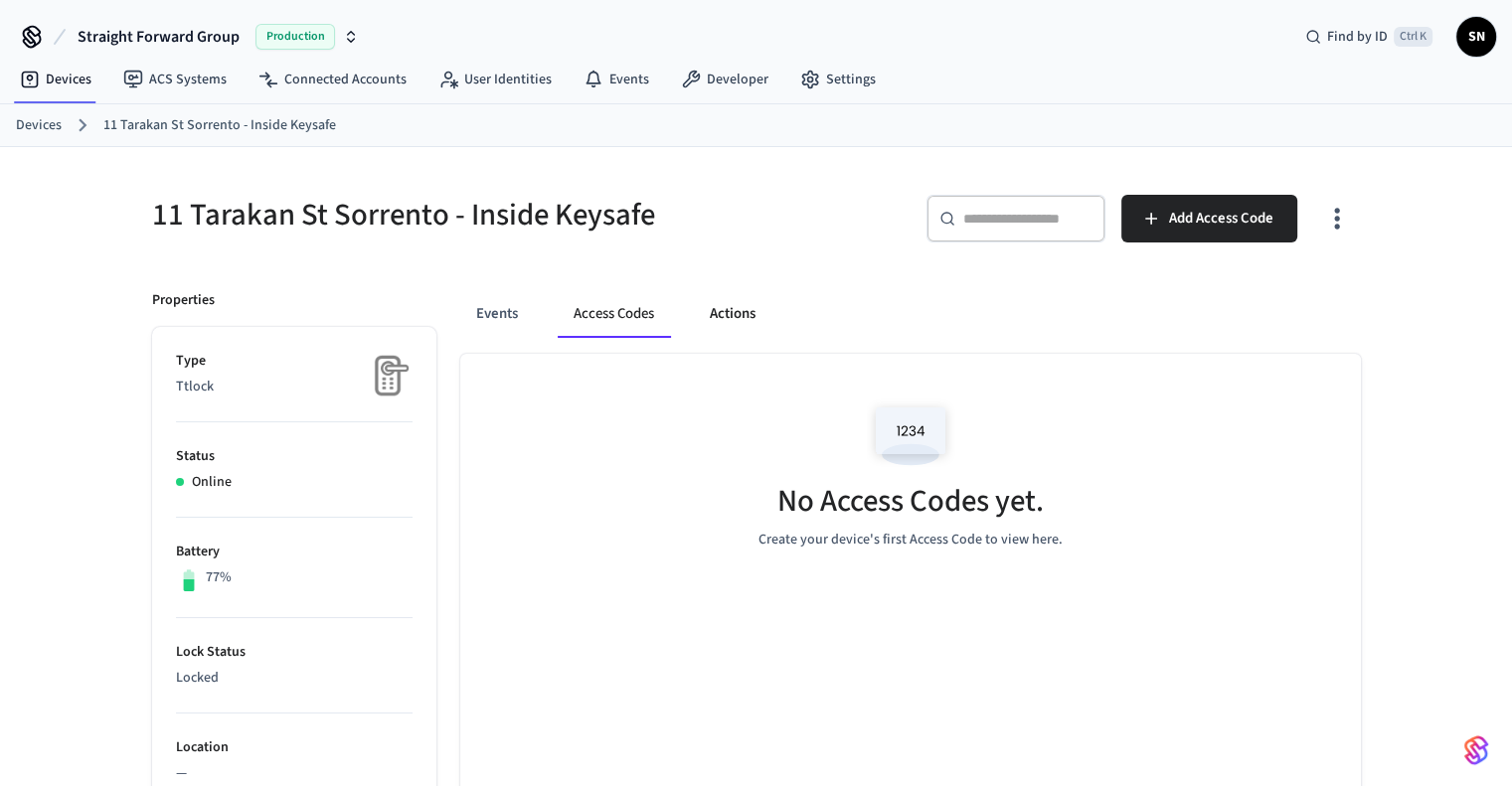 click on "Actions" at bounding box center [733, 314] 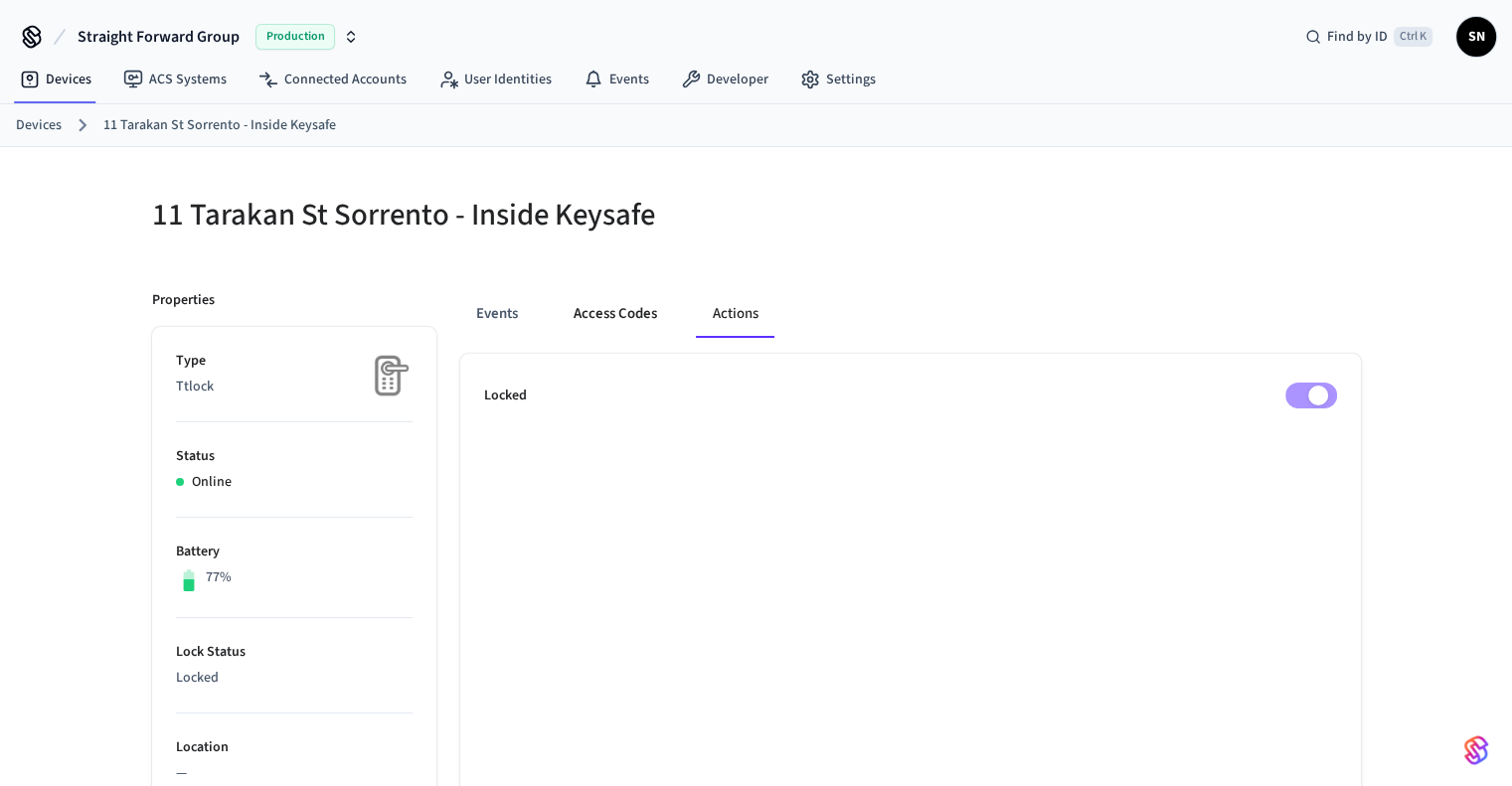 click on "Access Codes" at bounding box center [615, 314] 